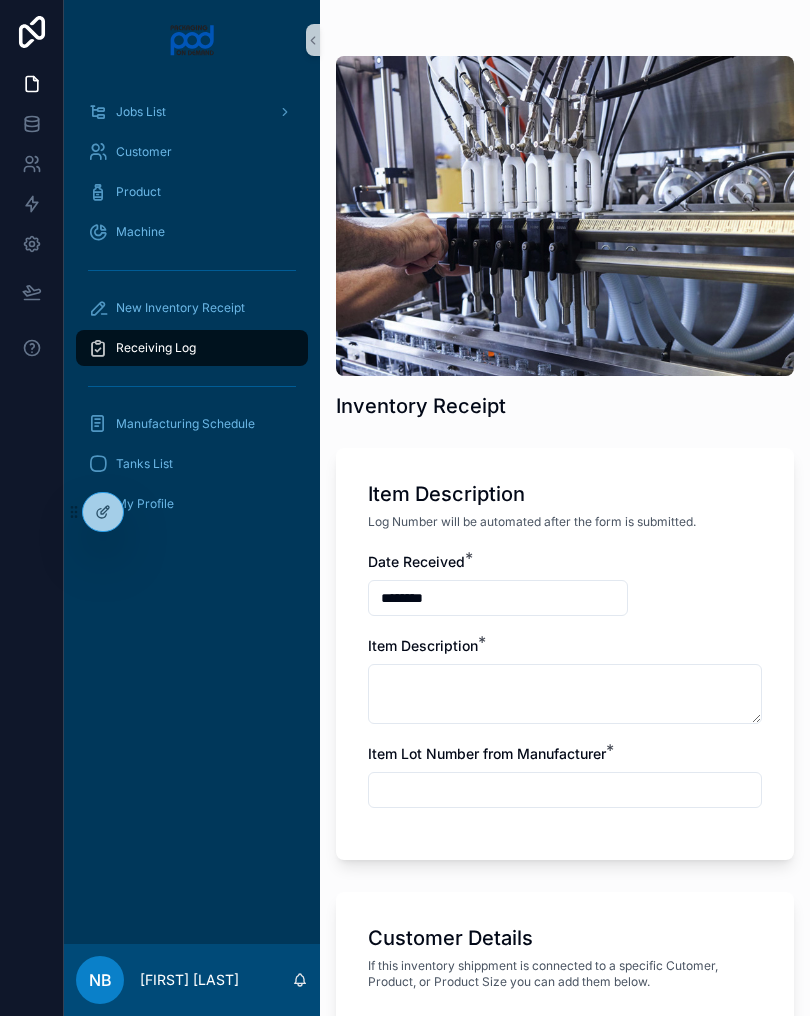 scroll, scrollTop: 0, scrollLeft: 0, axis: both 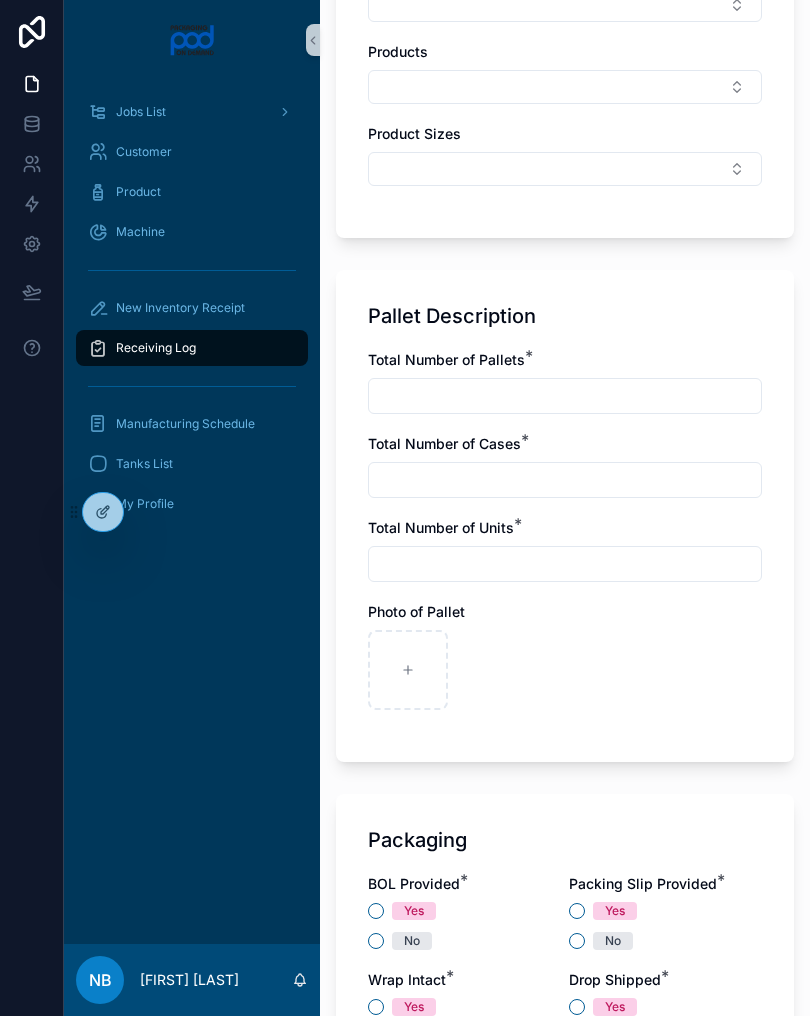 type on "**********" 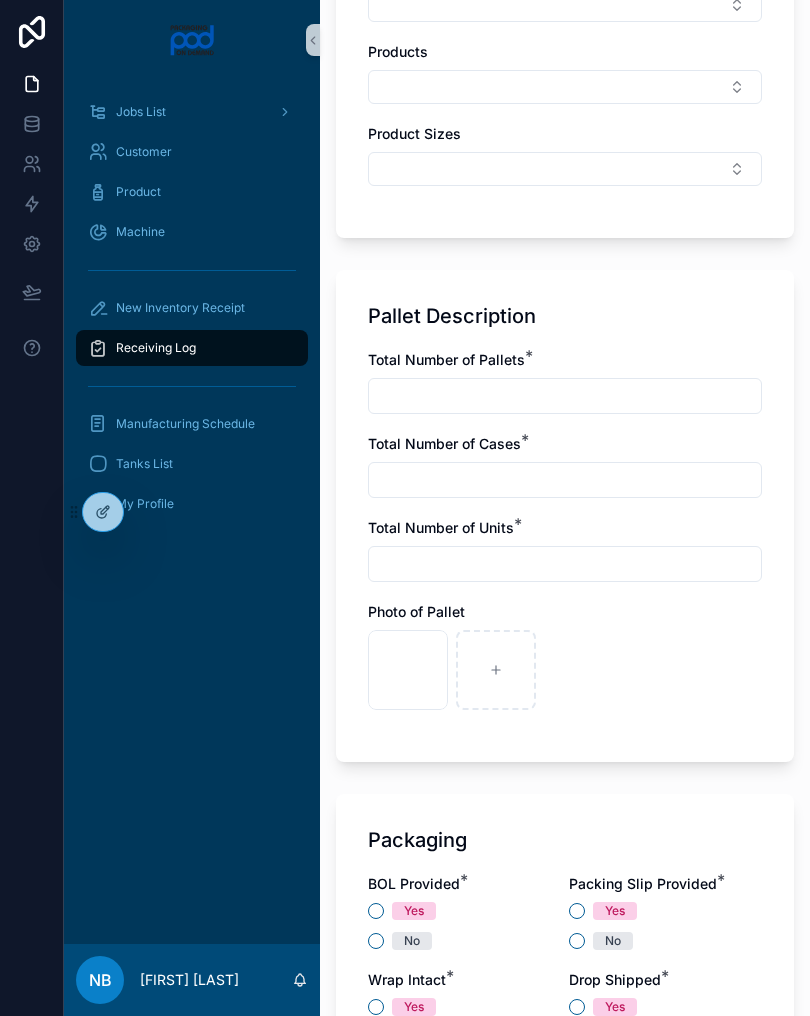 click at bounding box center [496, 670] 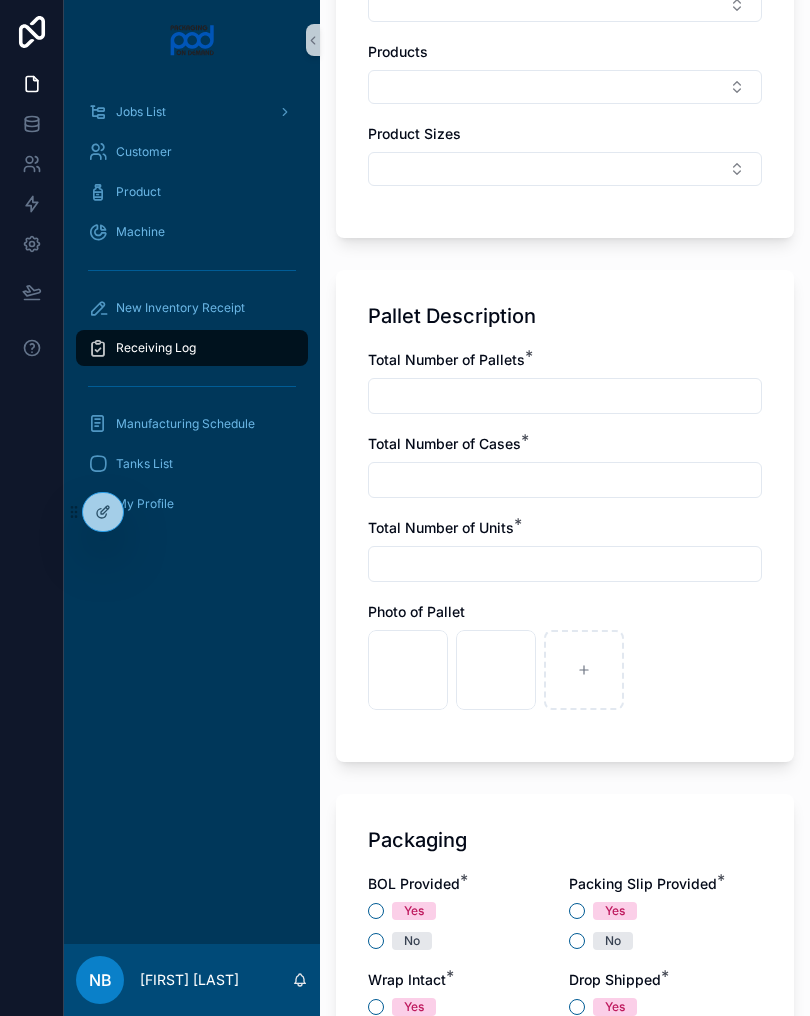 click at bounding box center (584, 670) 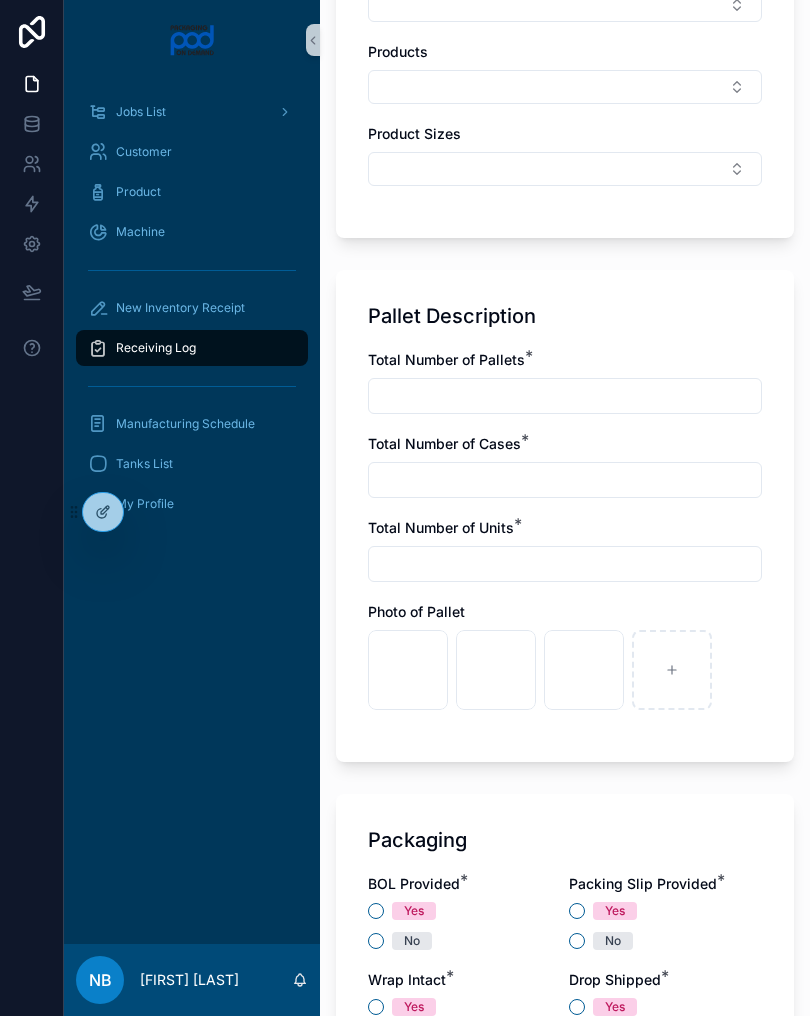 click at bounding box center [672, 670] 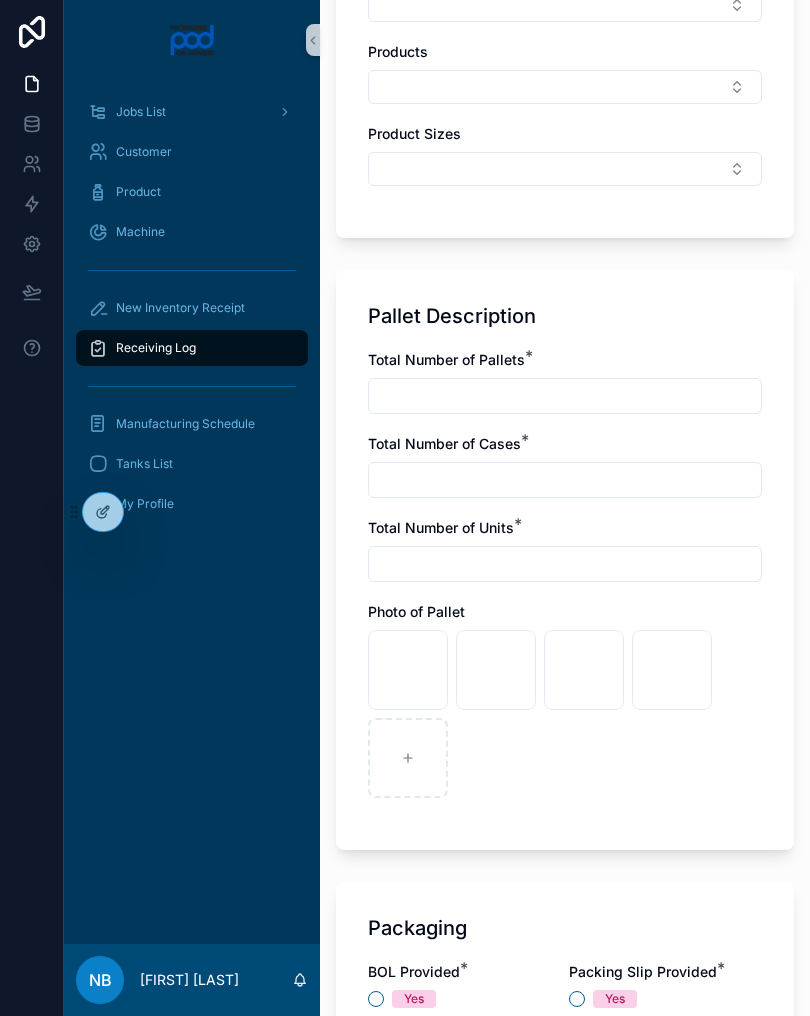 click at bounding box center (408, 758) 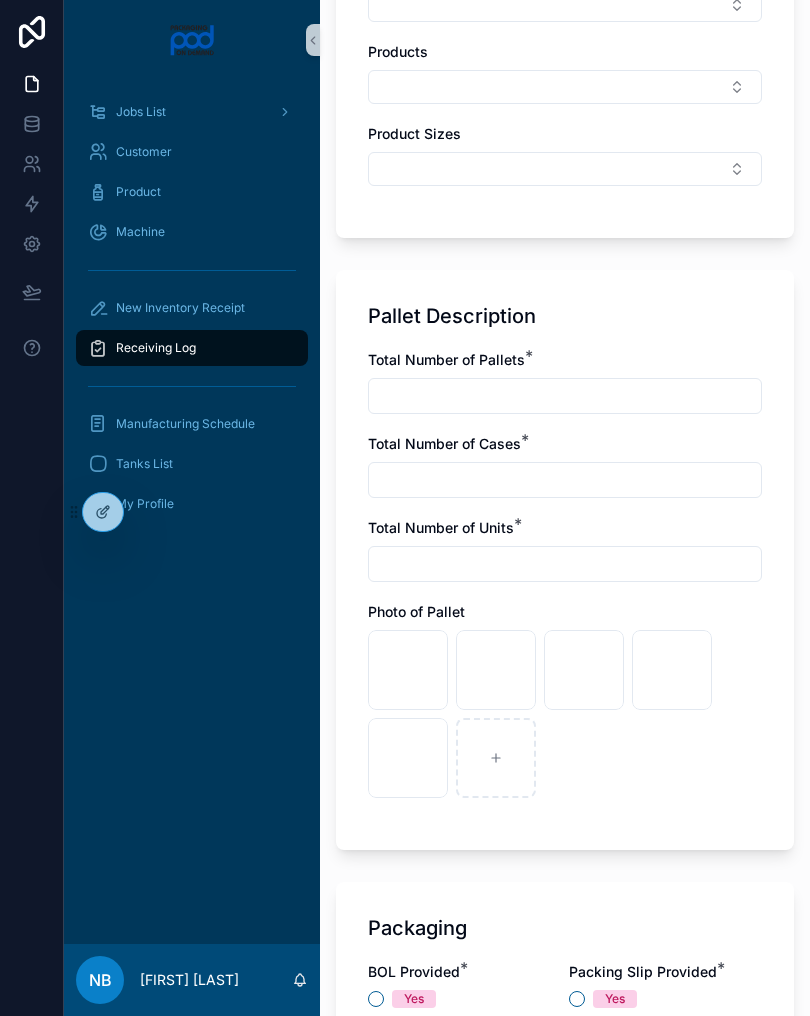 click at bounding box center [496, 758] 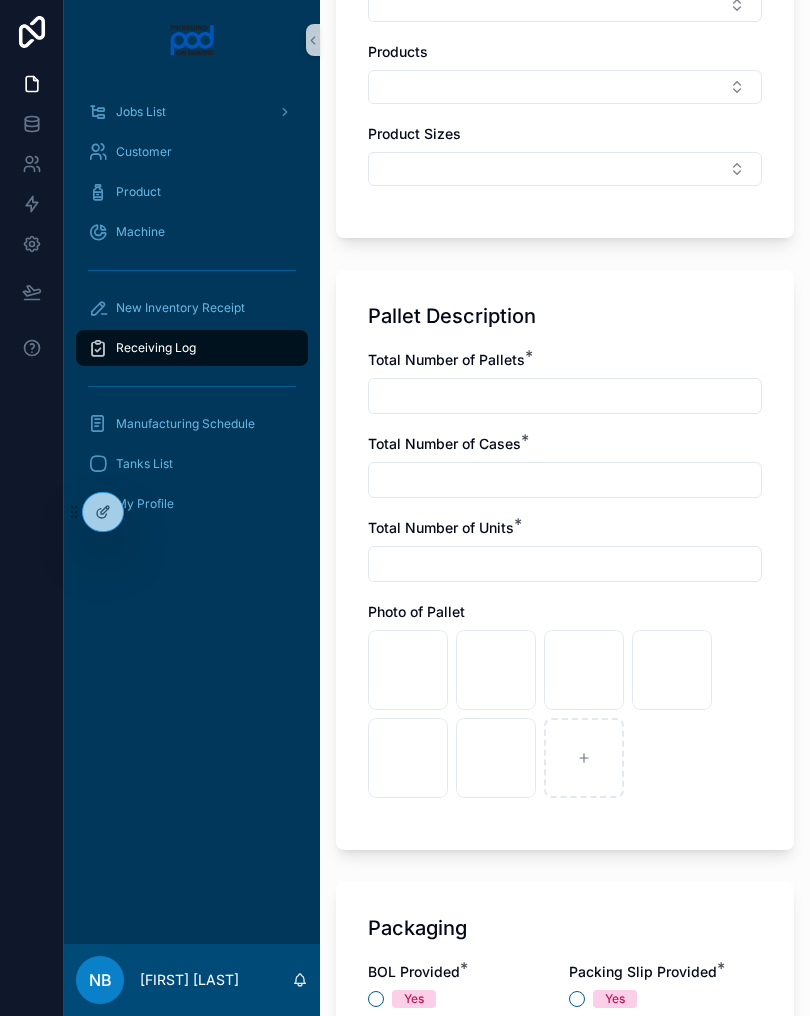 click at bounding box center [584, 758] 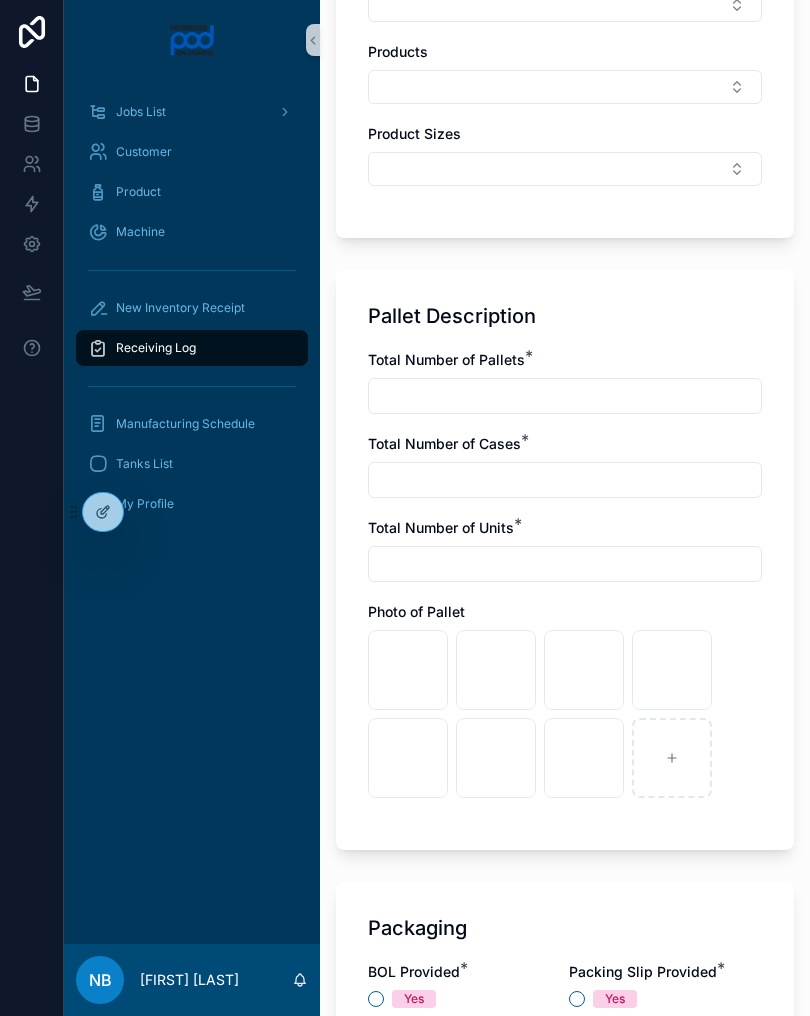 click at bounding box center (672, 758) 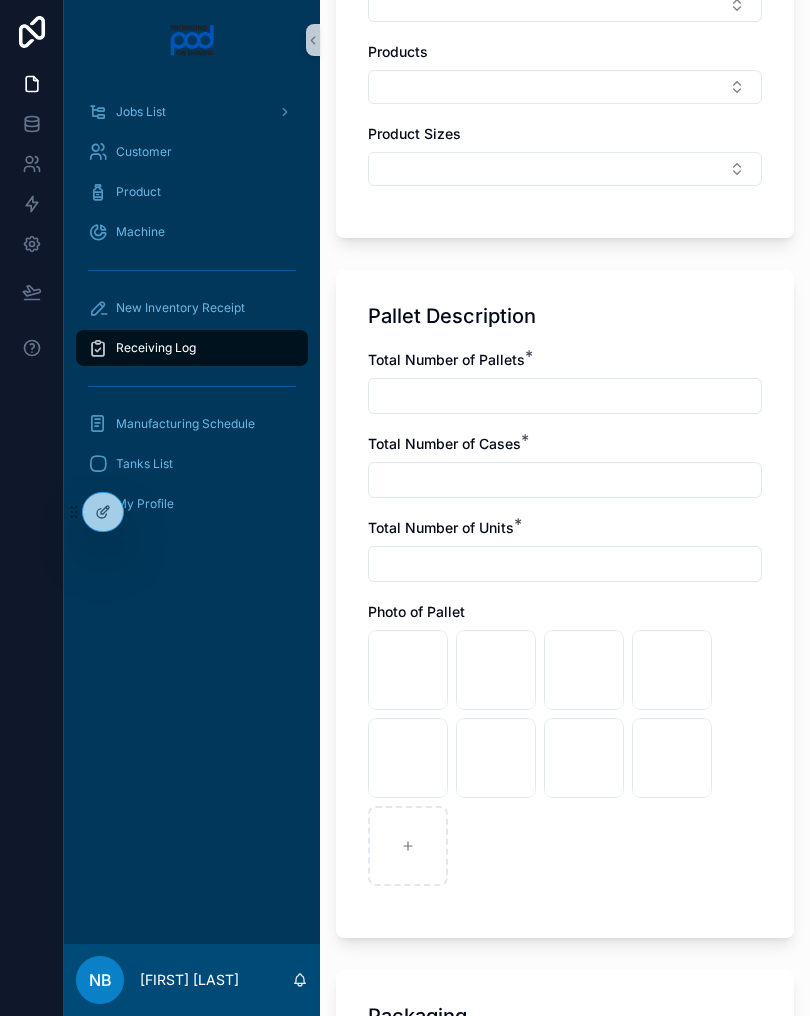 click at bounding box center (408, 846) 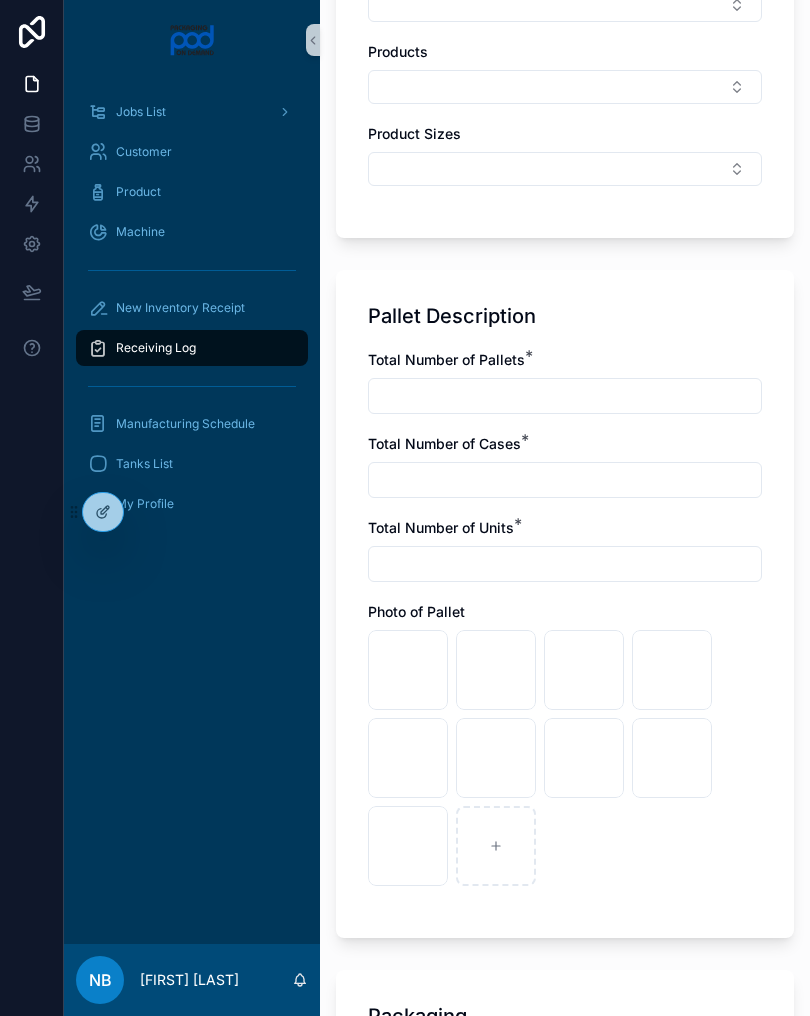 click at bounding box center (496, 846) 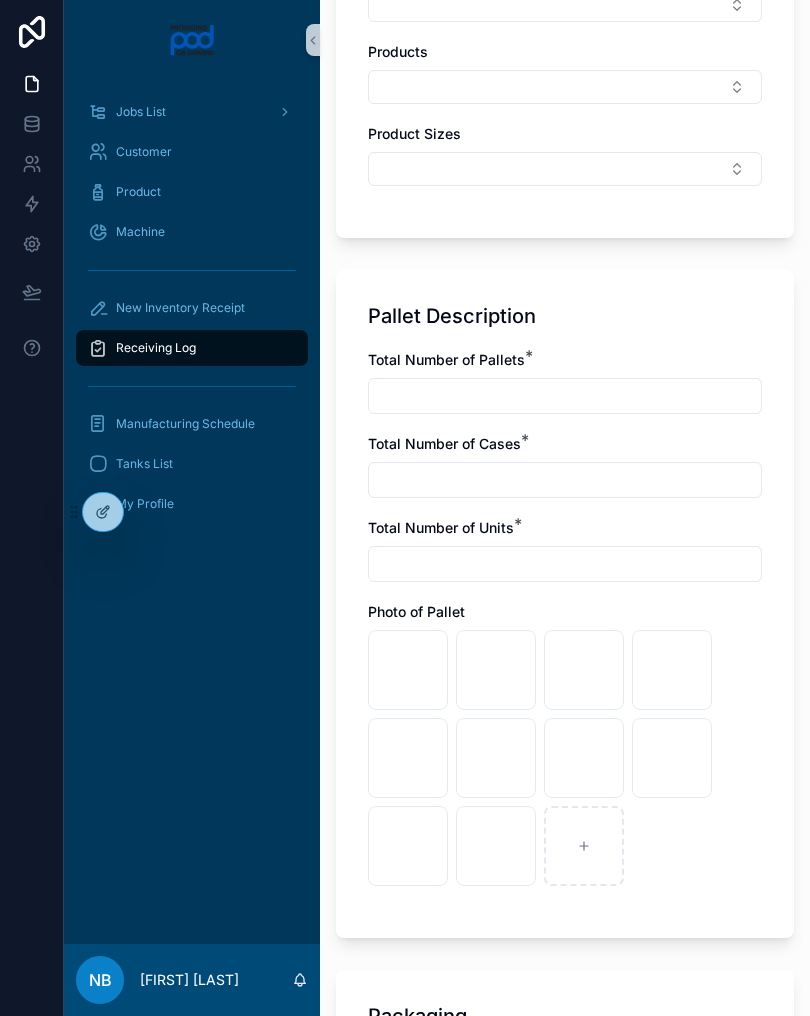 click 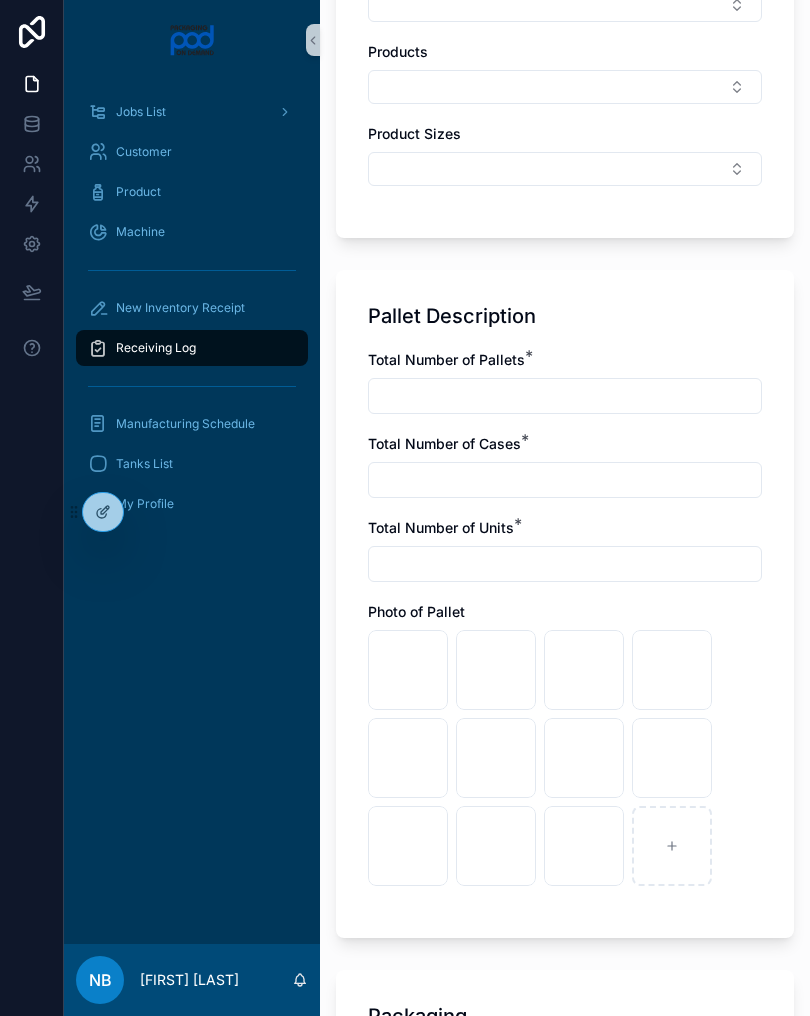 click at bounding box center [672, 846] 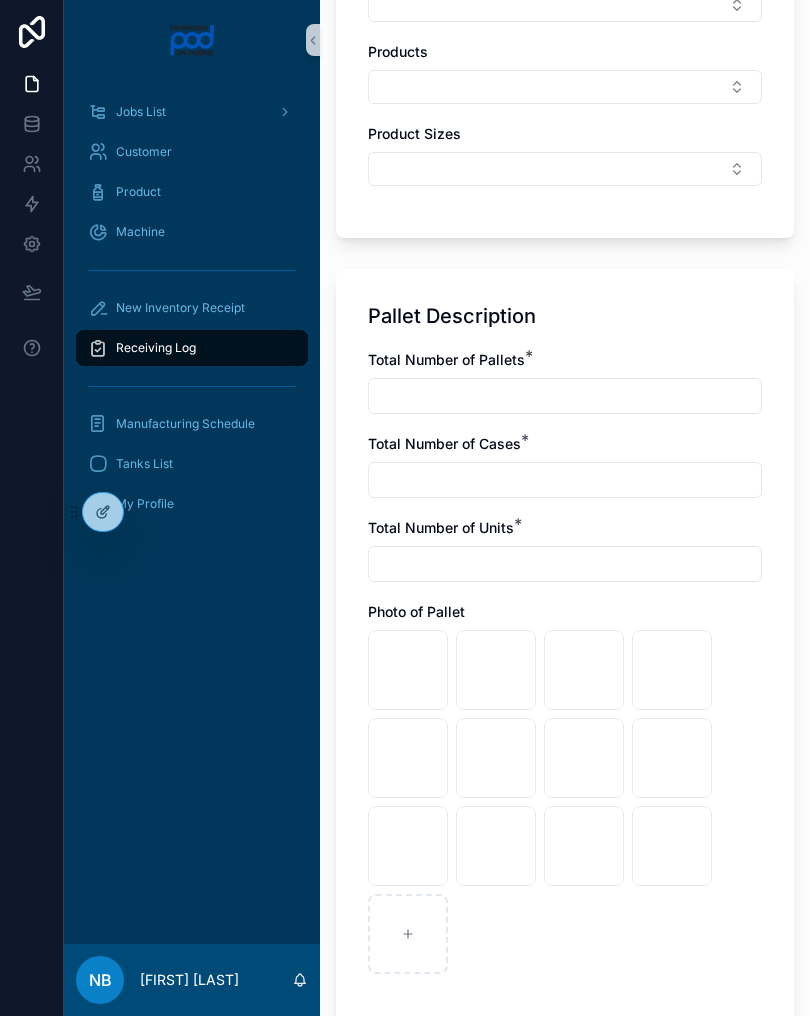 click at bounding box center (565, 396) 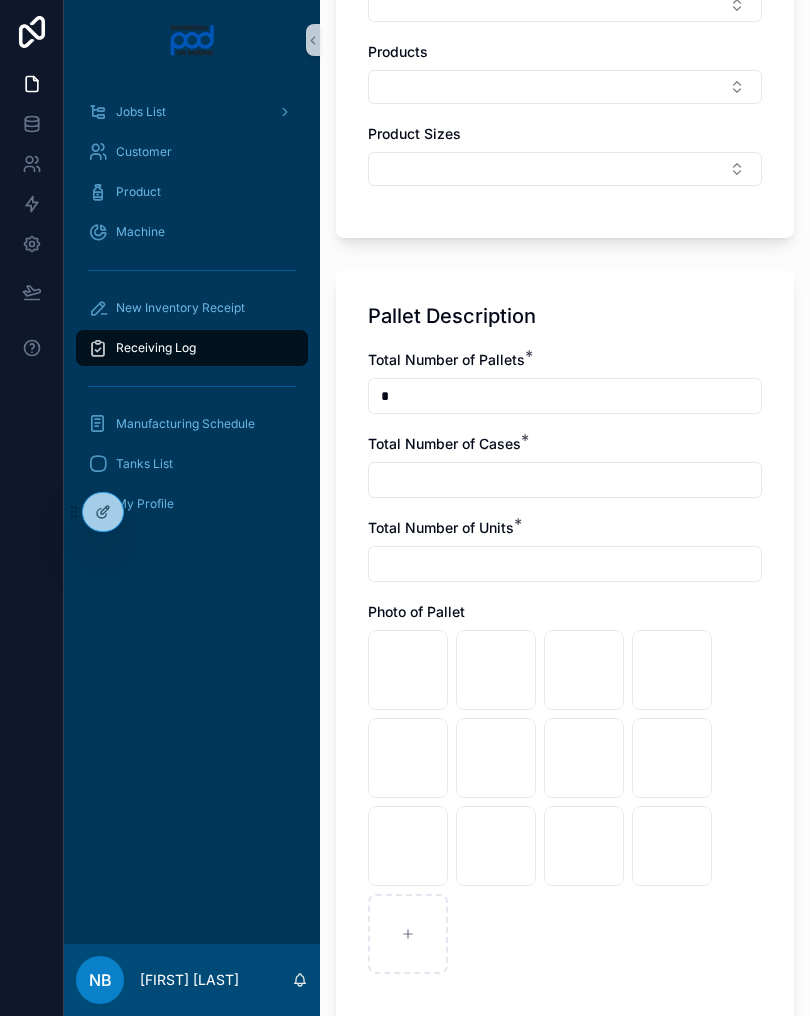 type on "*" 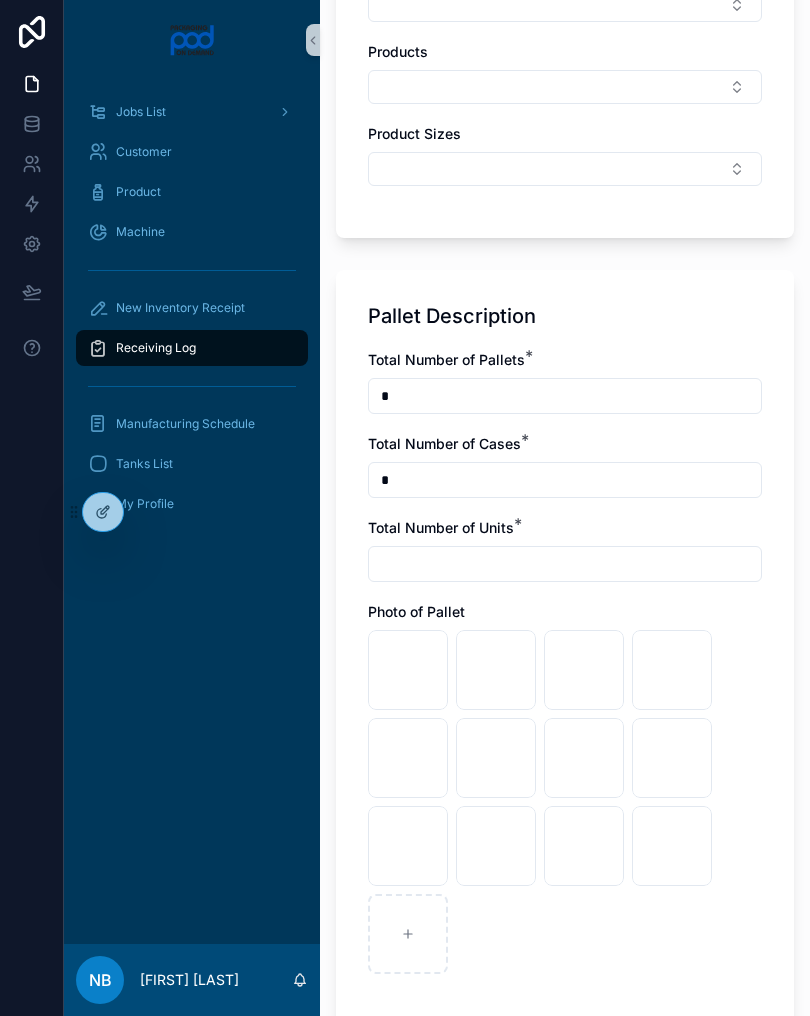 type on "*" 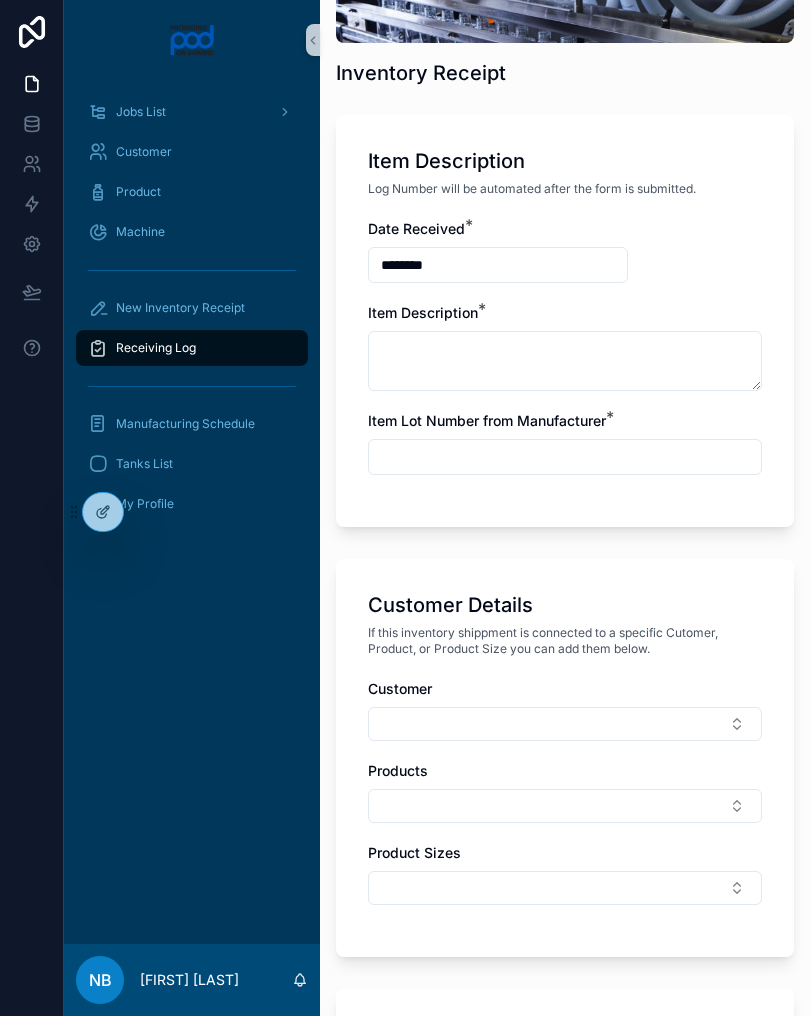 scroll, scrollTop: 316, scrollLeft: 0, axis: vertical 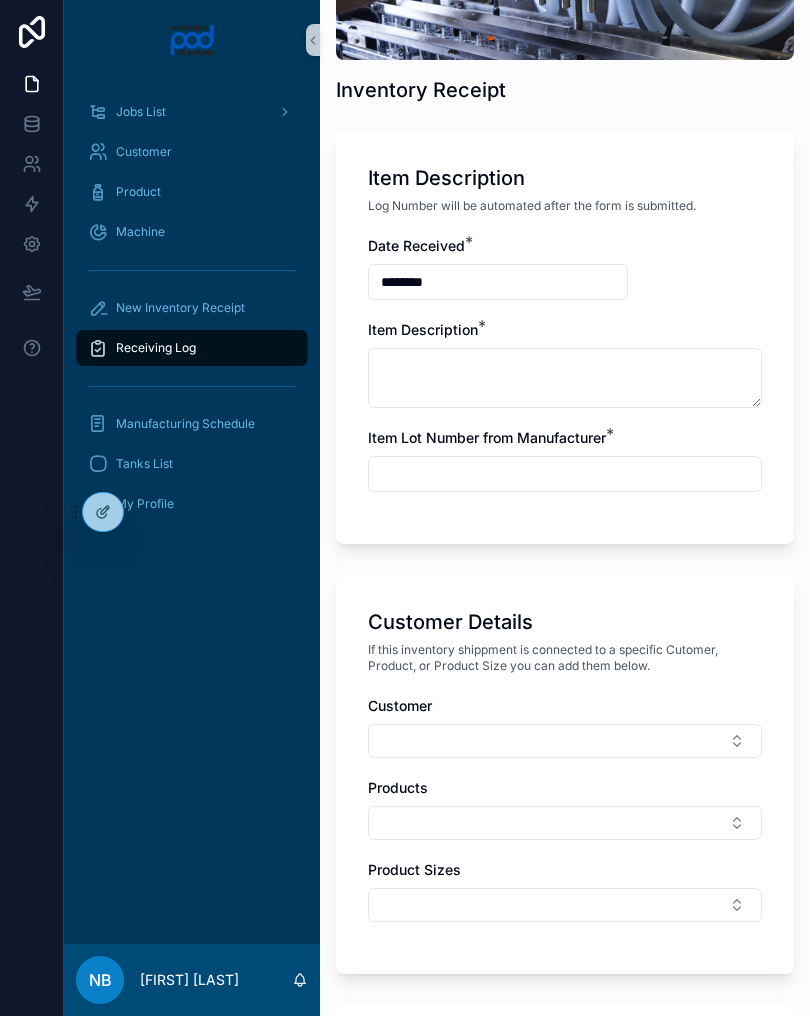 type on "*" 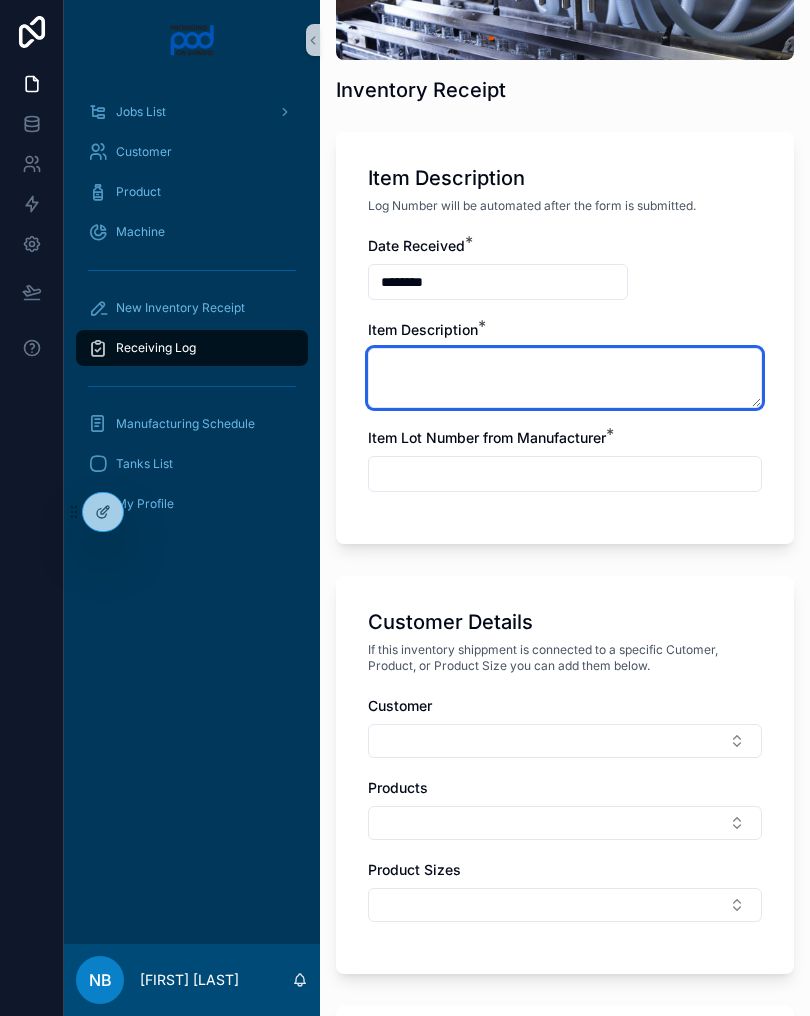 click at bounding box center [565, 378] 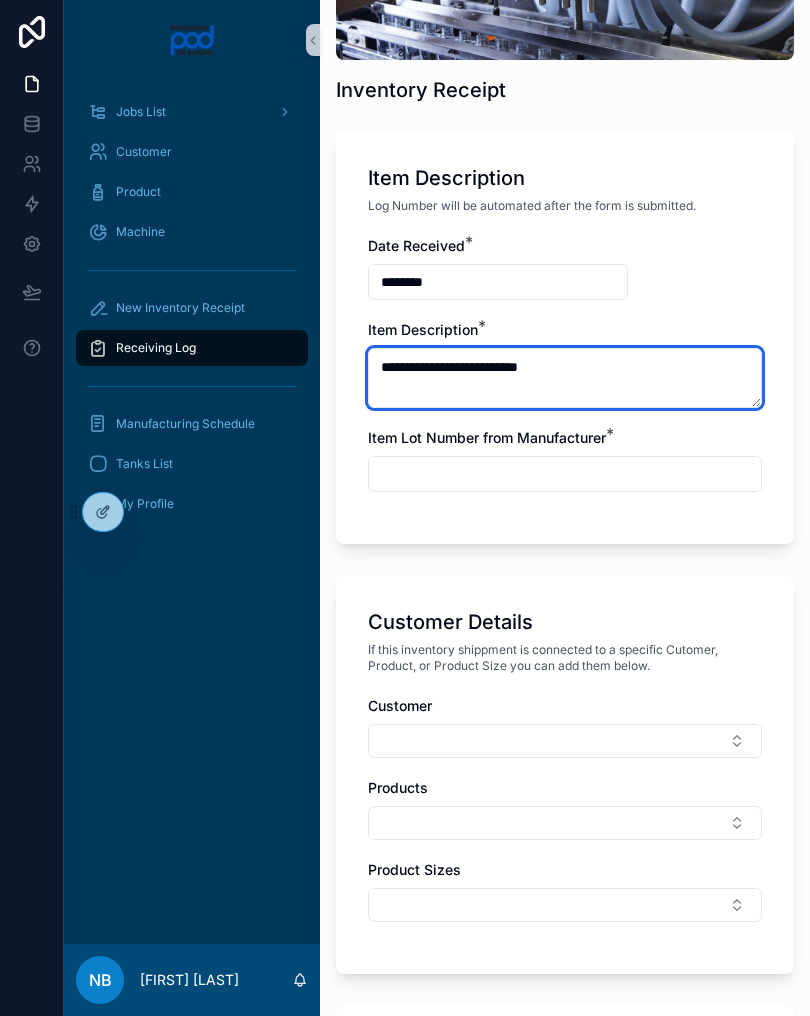 type on "**********" 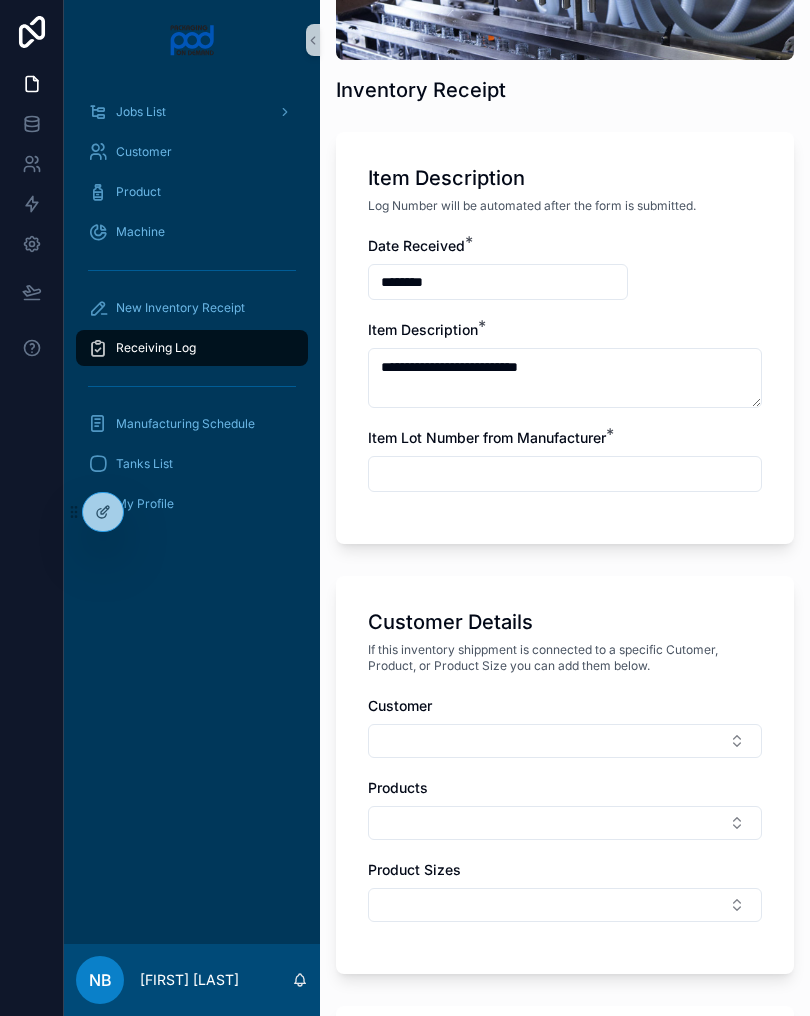 click at bounding box center (565, 474) 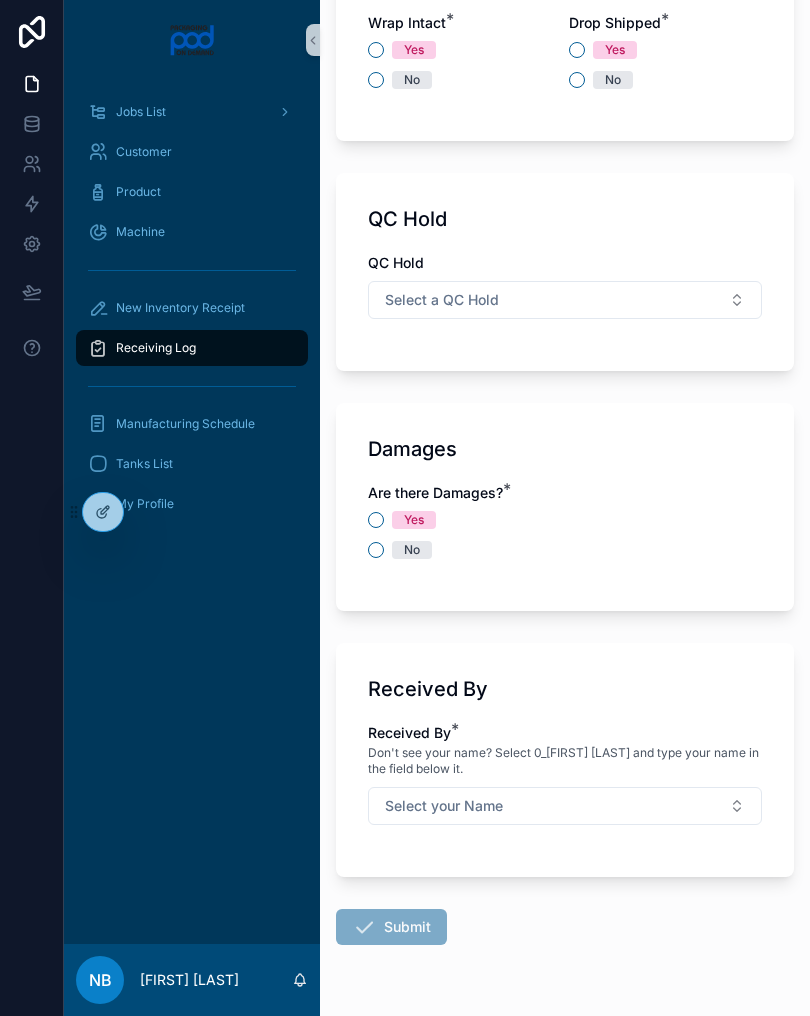 scroll, scrollTop: 1998, scrollLeft: 0, axis: vertical 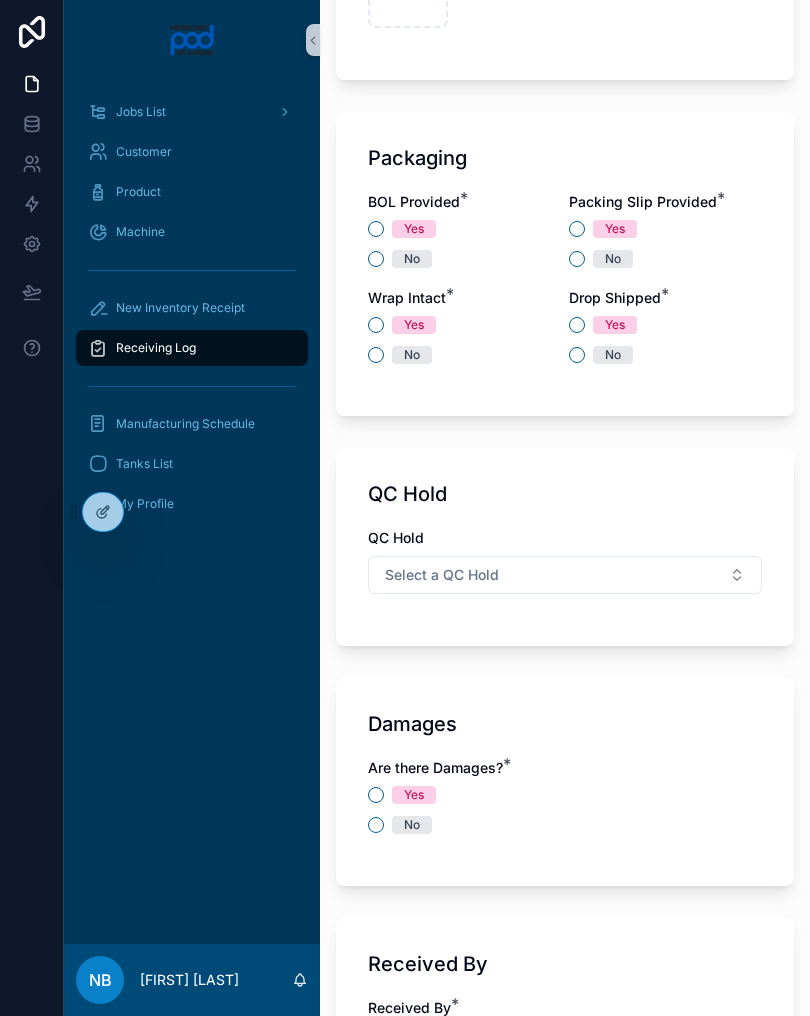 type on "*****" 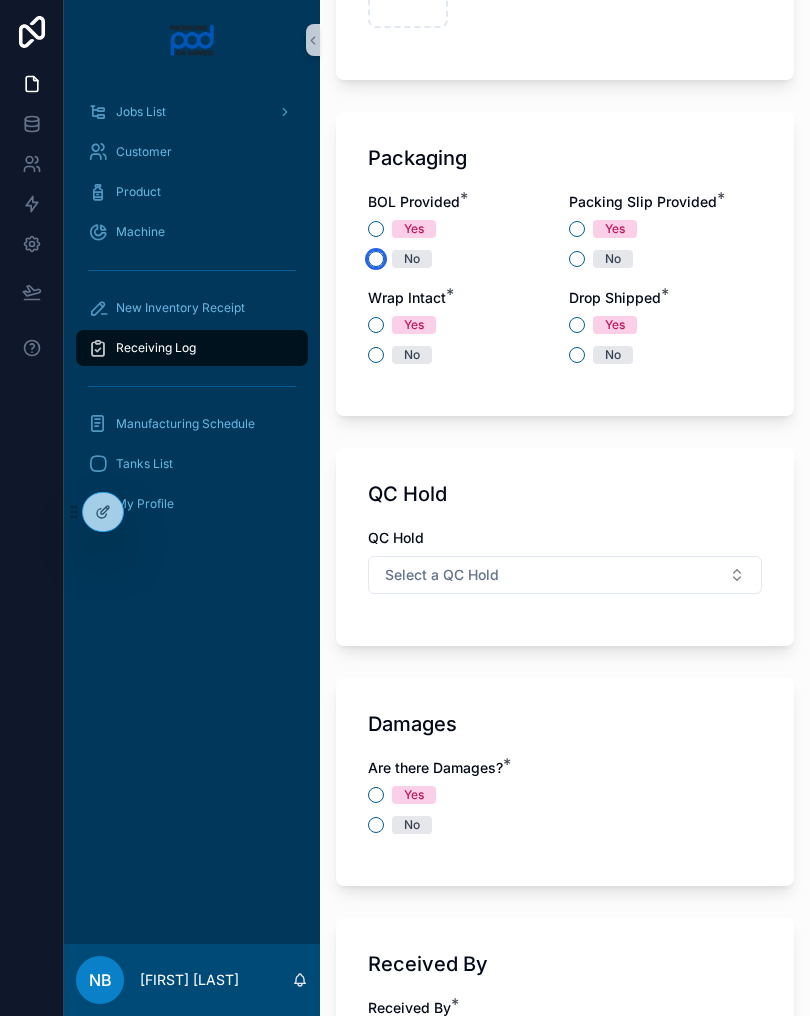 click on "No" at bounding box center [376, 259] 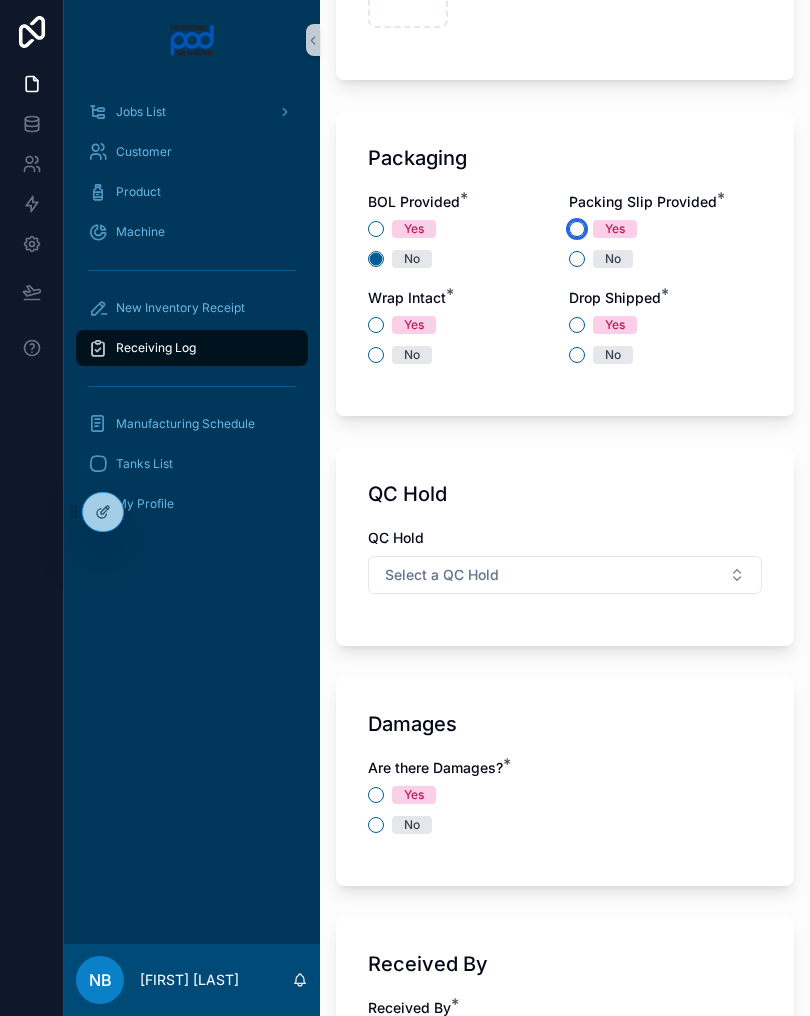 click on "Yes" at bounding box center [577, 229] 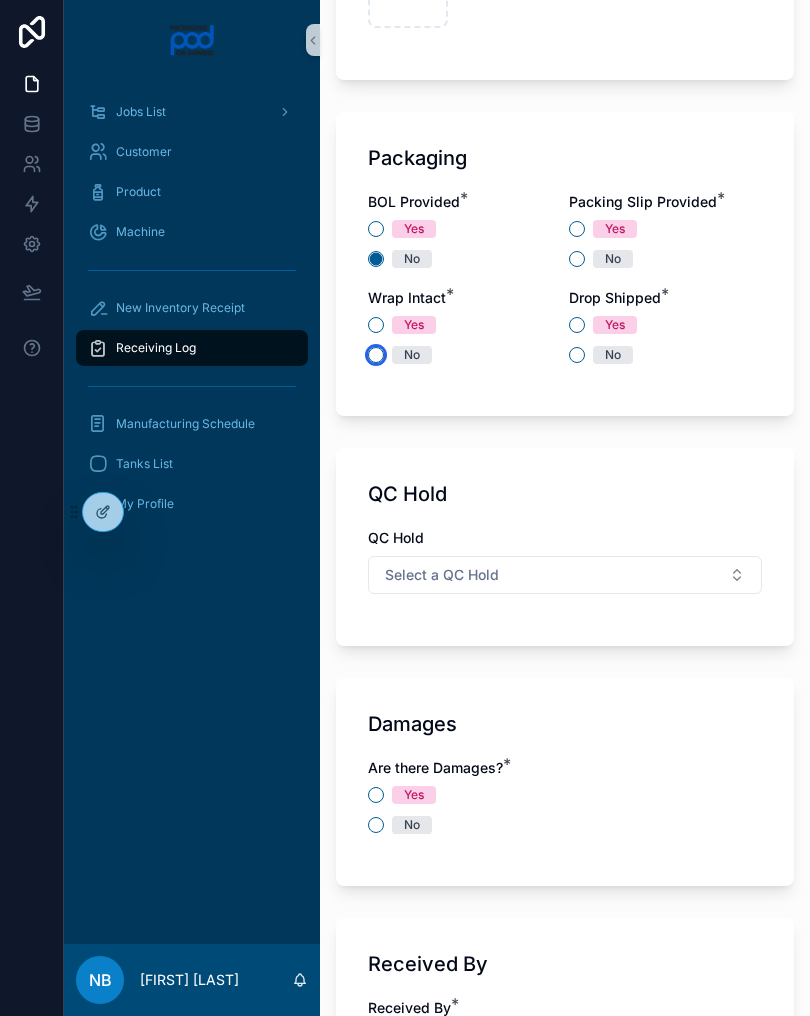 click on "No" at bounding box center (376, 355) 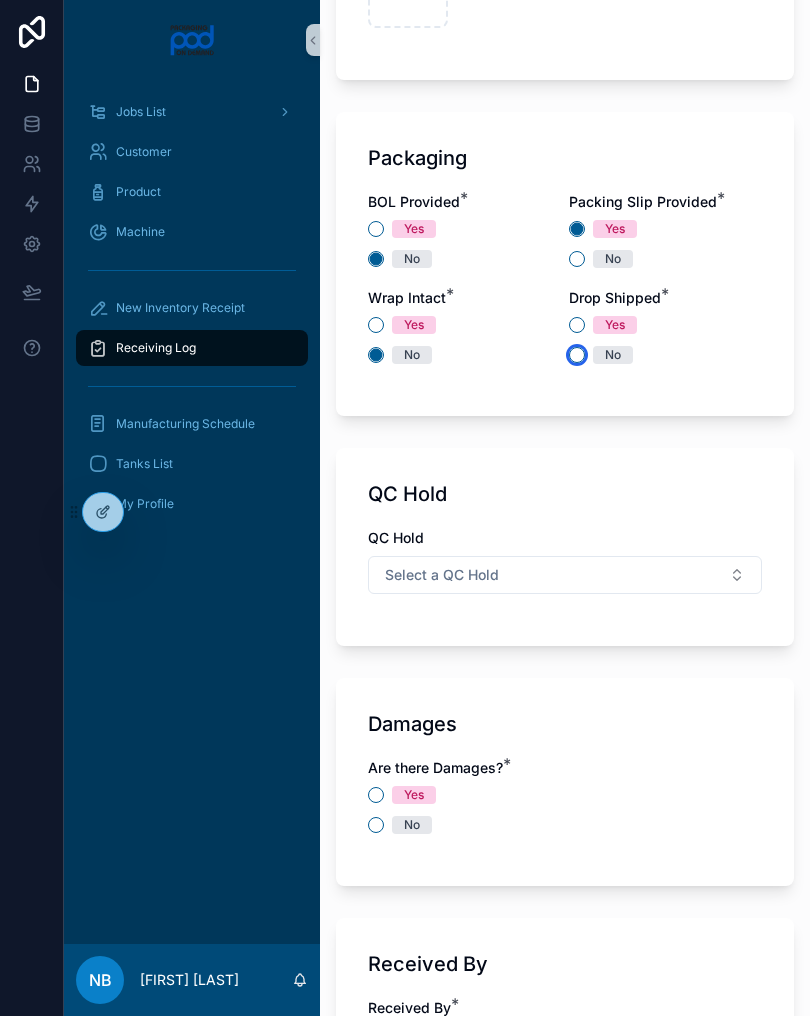 click on "No" at bounding box center (577, 355) 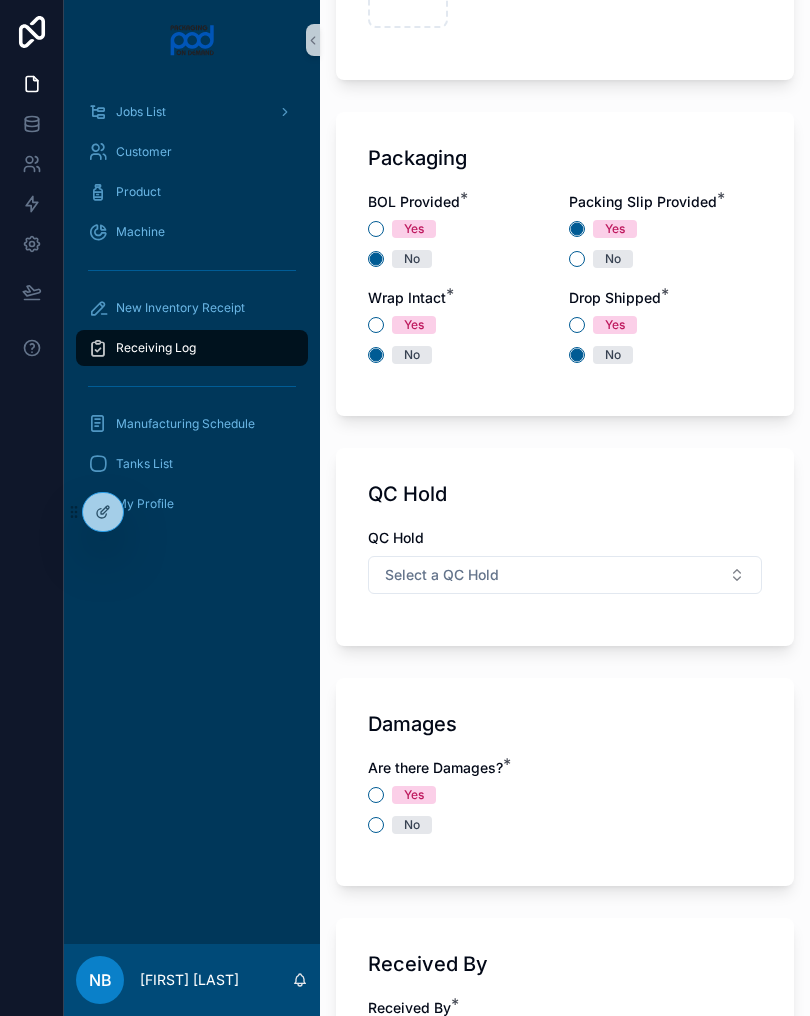click on "Yes" at bounding box center [615, 325] 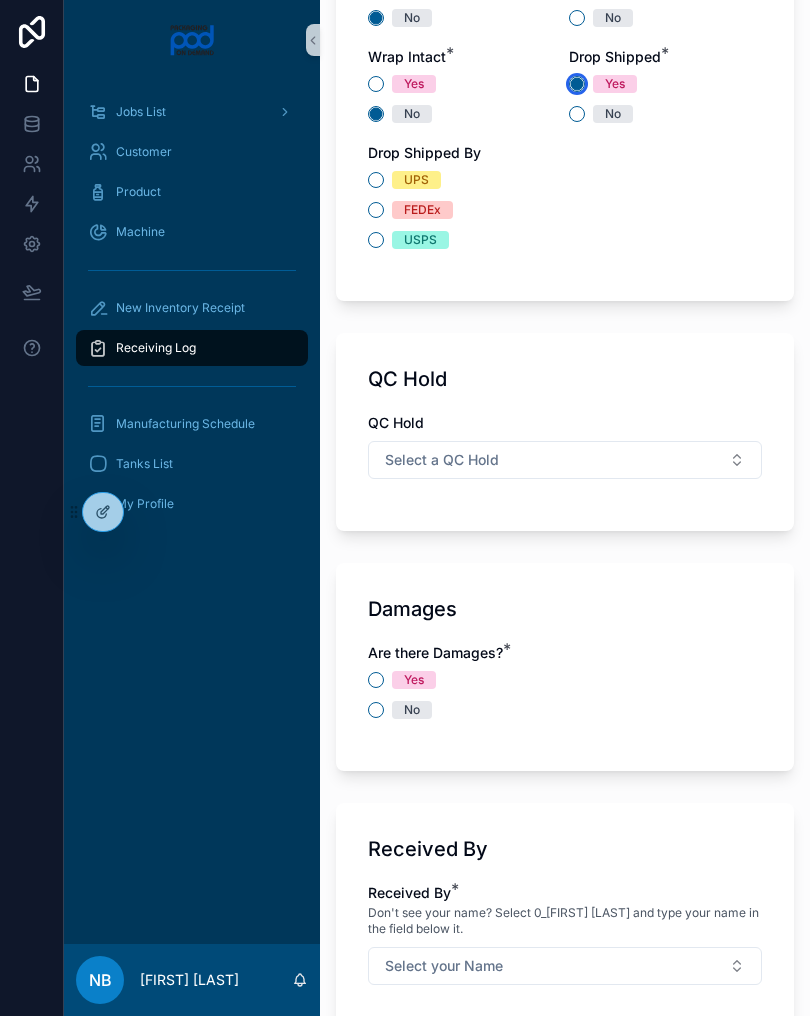 scroll, scrollTop: 2240, scrollLeft: 0, axis: vertical 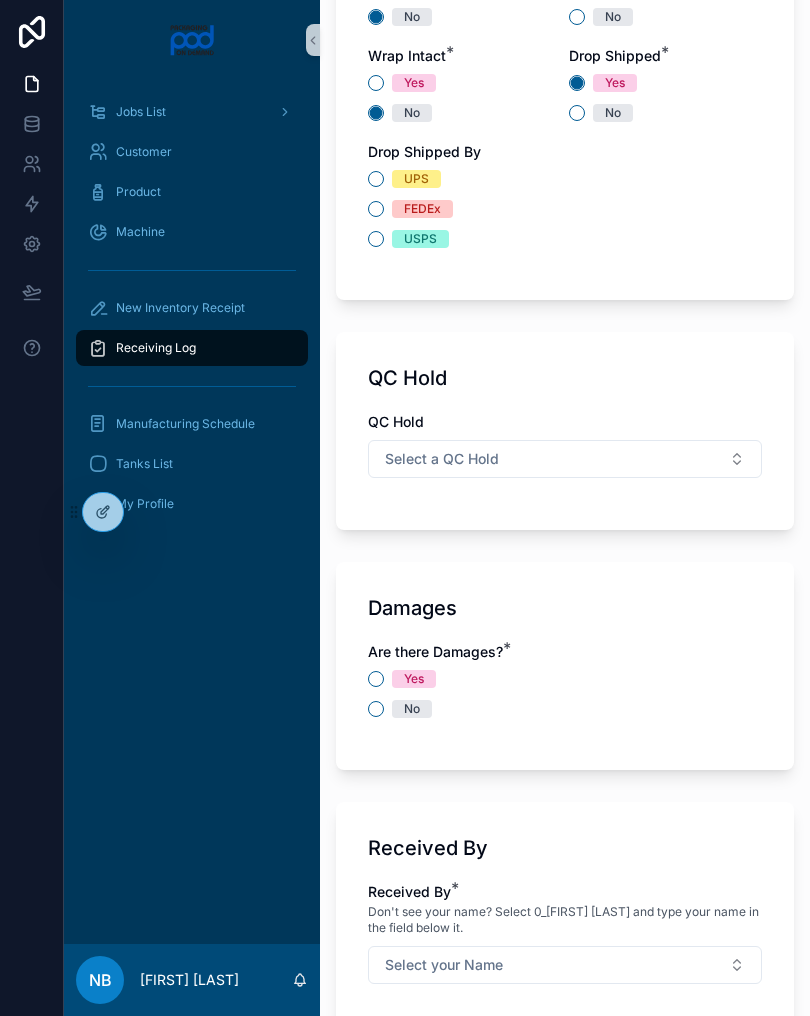 click on "Select a QC Hold" at bounding box center [565, 459] 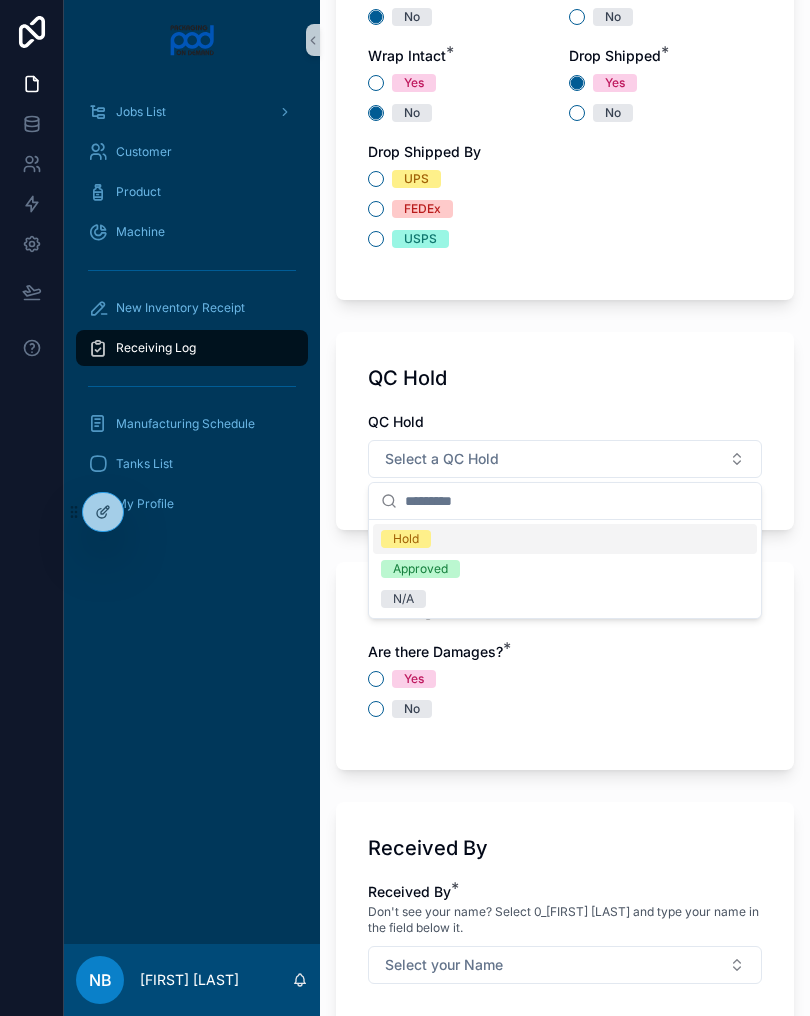 click on "N/A" at bounding box center (565, 599) 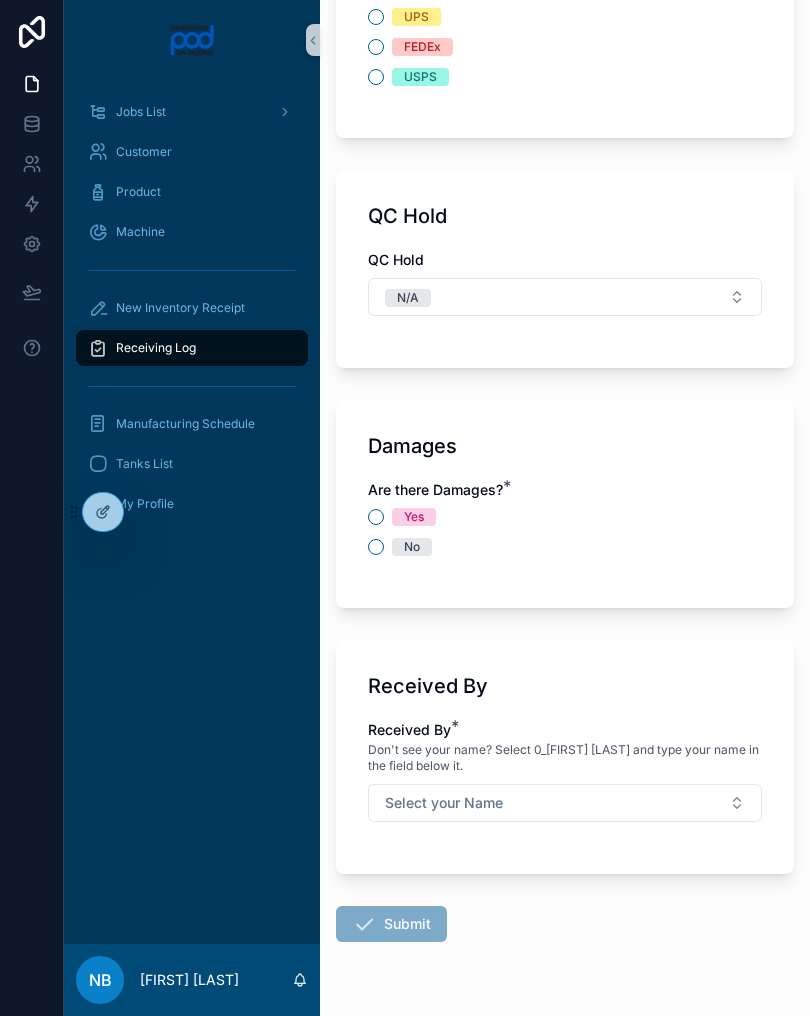 scroll, scrollTop: 2425, scrollLeft: 0, axis: vertical 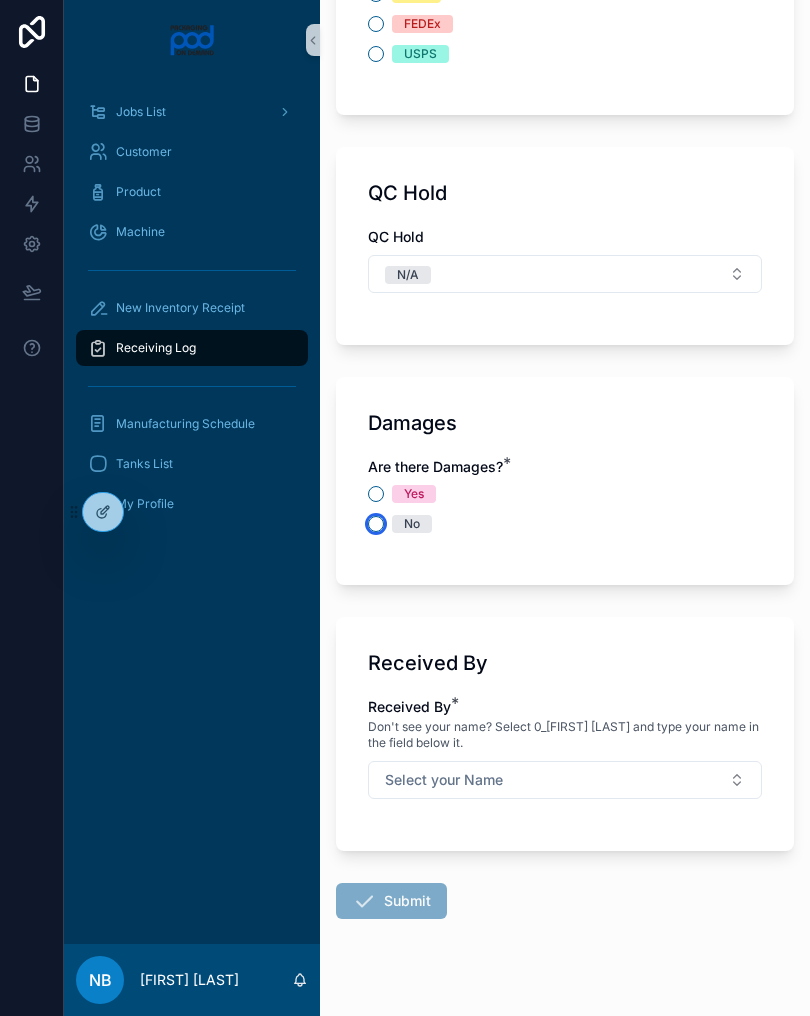click on "No" at bounding box center [376, 524] 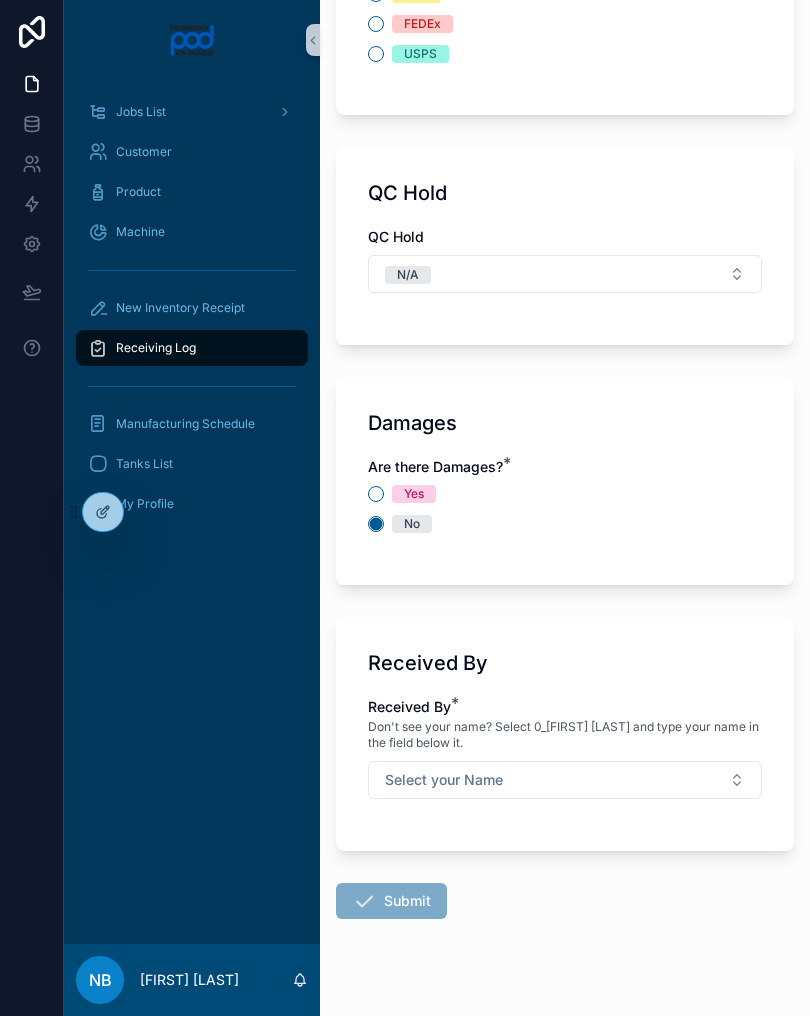 click on "Select your Name" at bounding box center (565, 780) 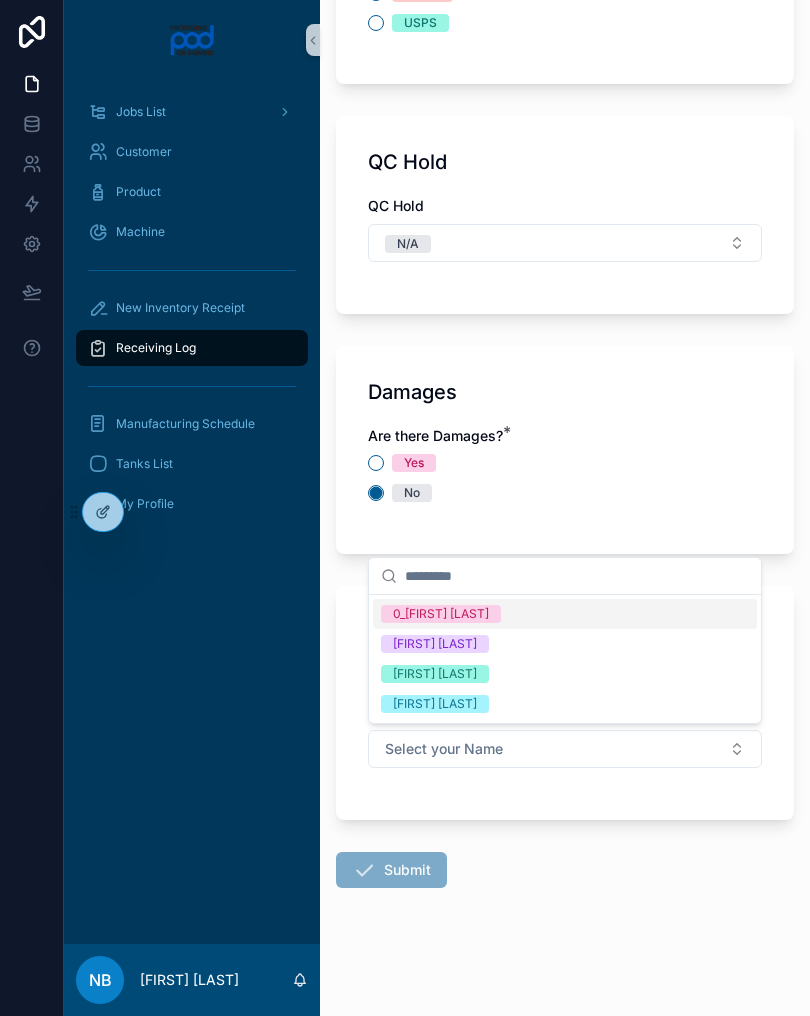 scroll, scrollTop: 2456, scrollLeft: 0, axis: vertical 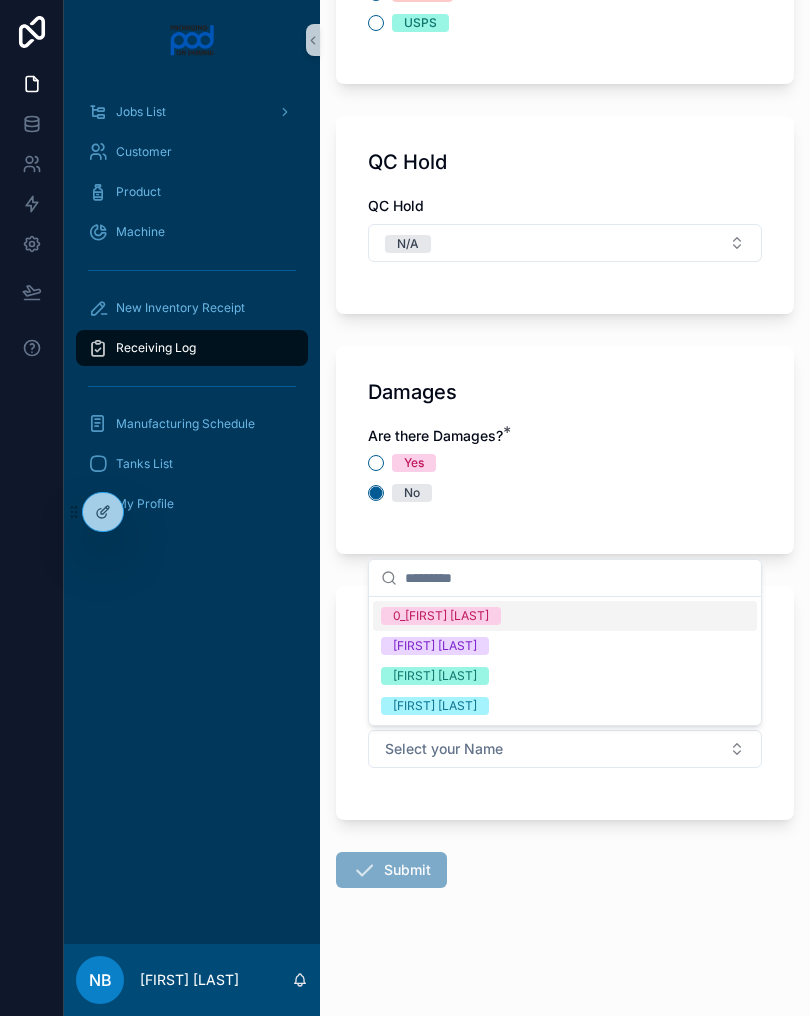 click on "[FIRST] [LAST]" at bounding box center [435, 676] 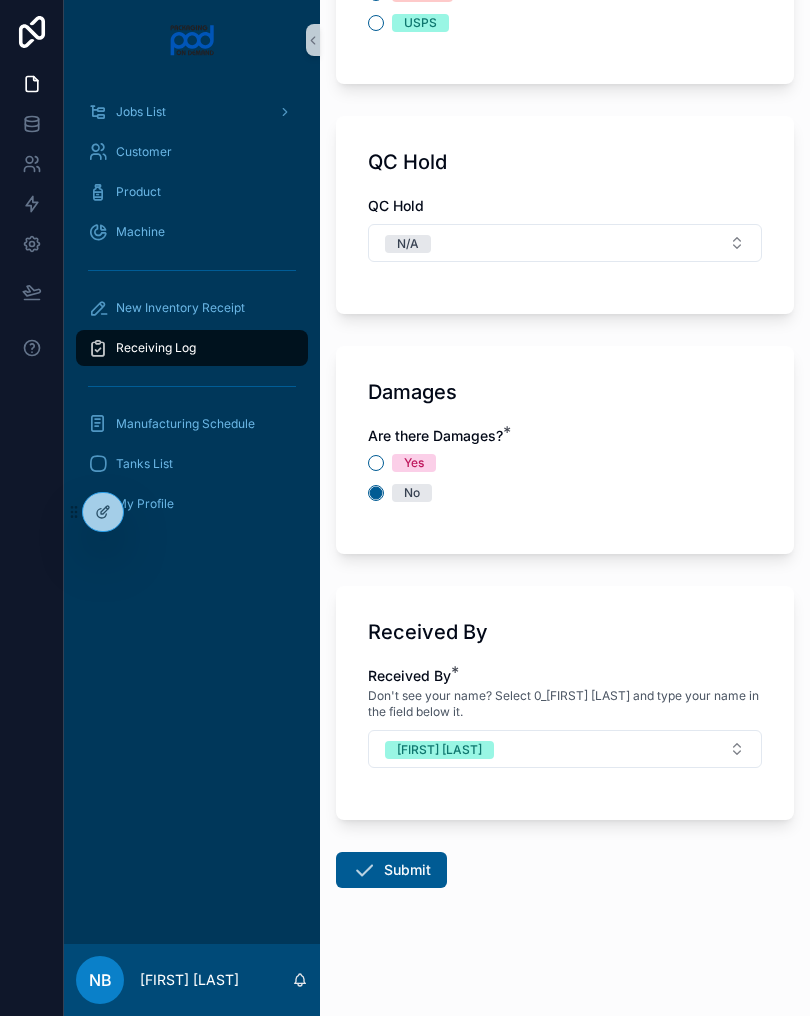 click on "Submit" at bounding box center [391, 870] 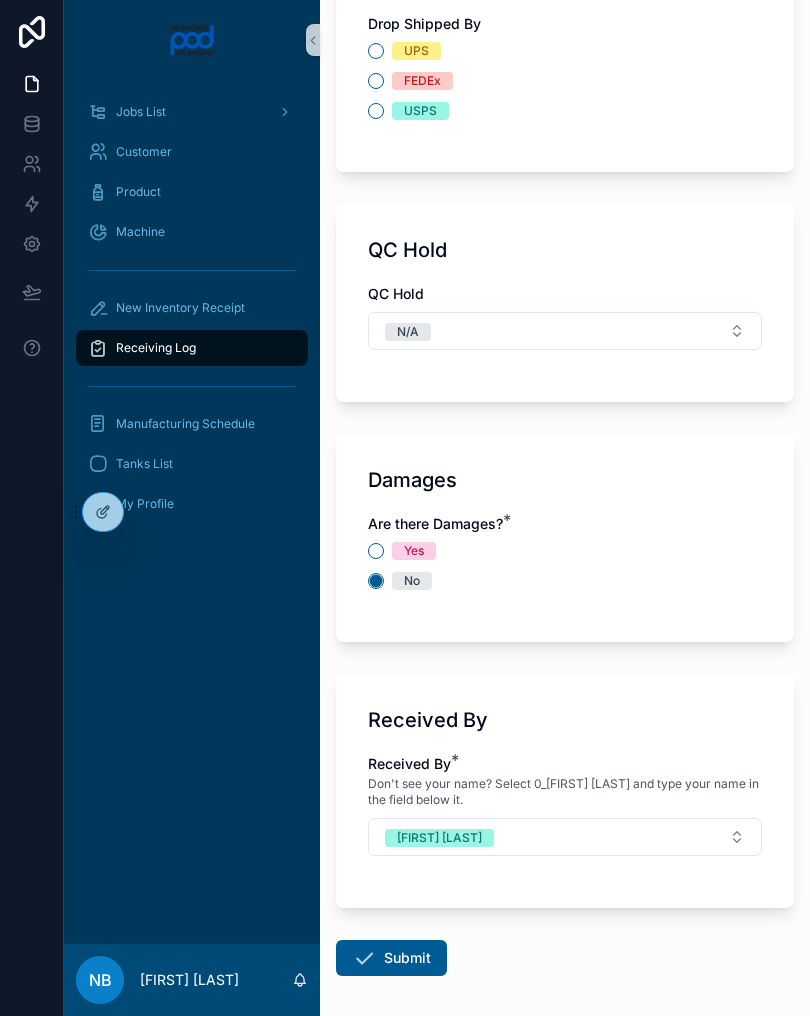 click on "Submit" at bounding box center (391, 958) 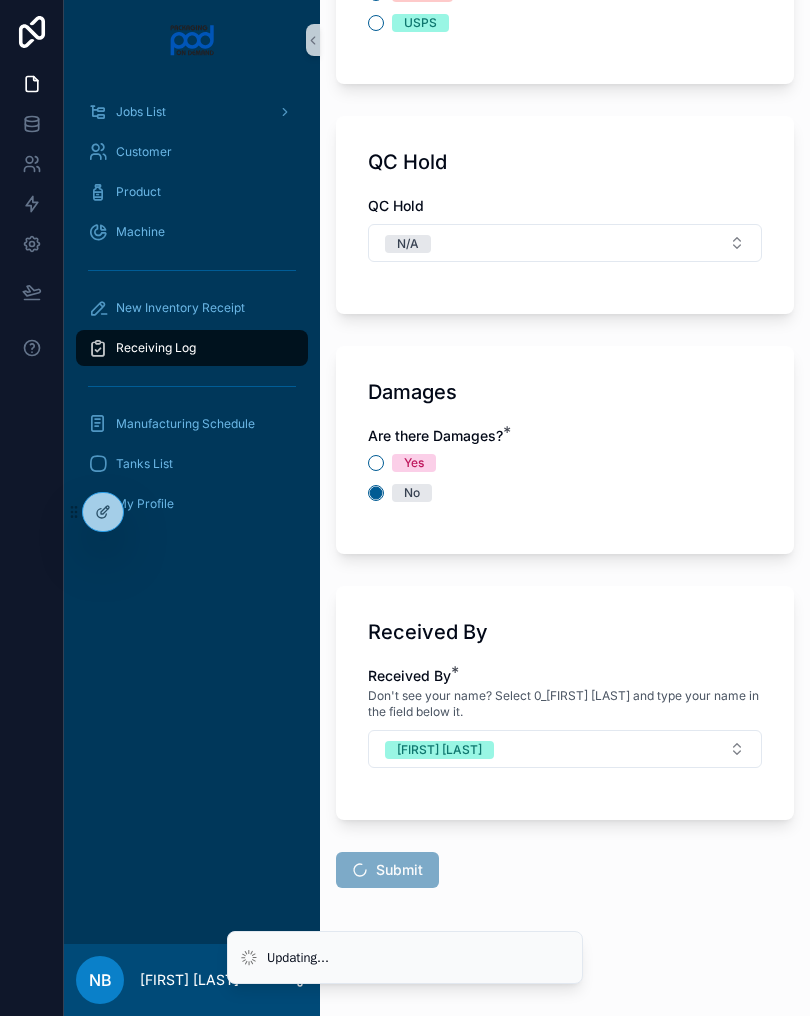 scroll, scrollTop: 2544, scrollLeft: 0, axis: vertical 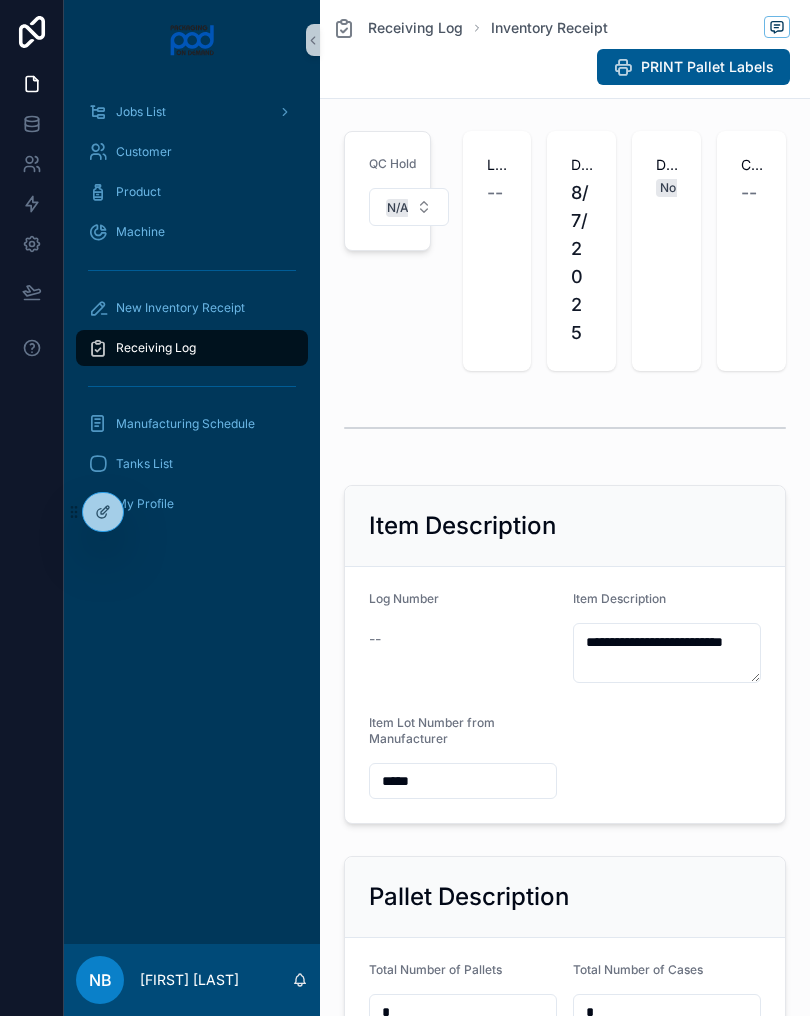 click on "New Inventory Receipt" at bounding box center (192, 308) 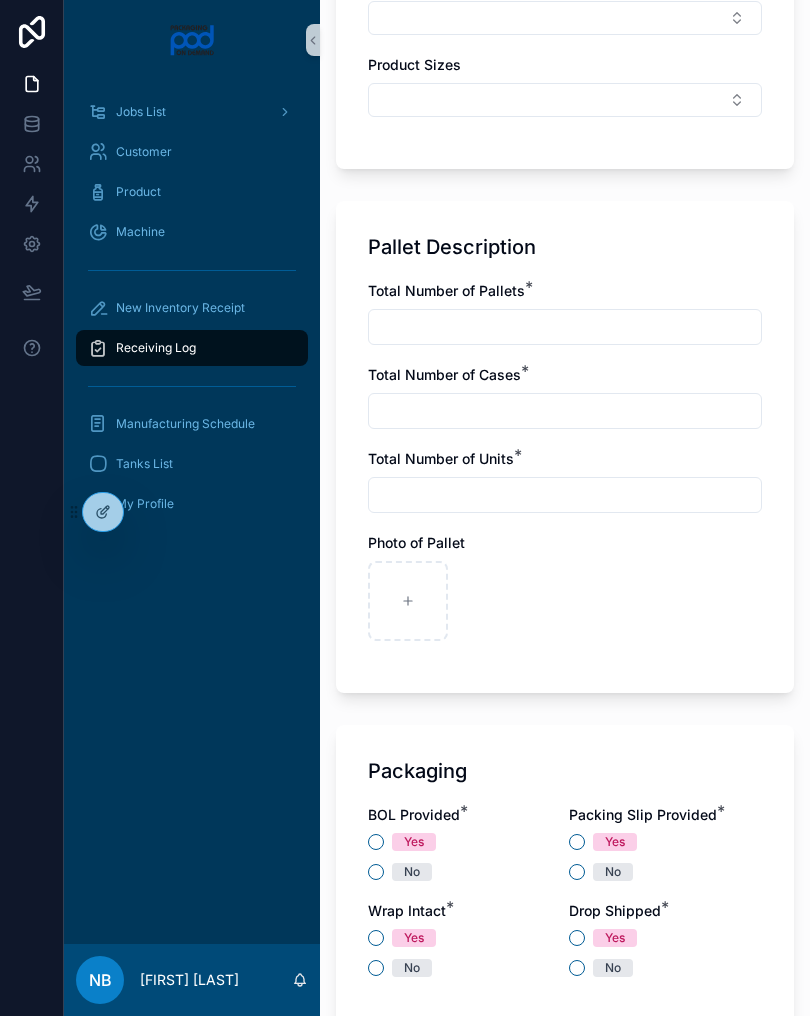 scroll, scrollTop: 1121, scrollLeft: 0, axis: vertical 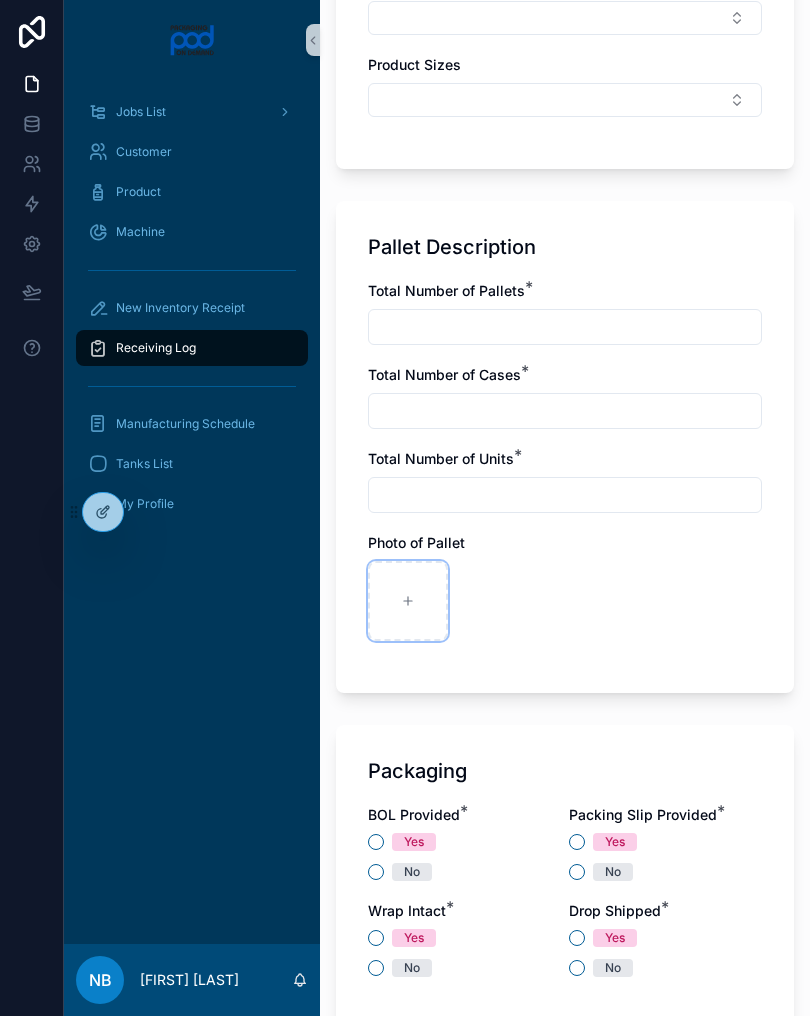 click at bounding box center (408, 601) 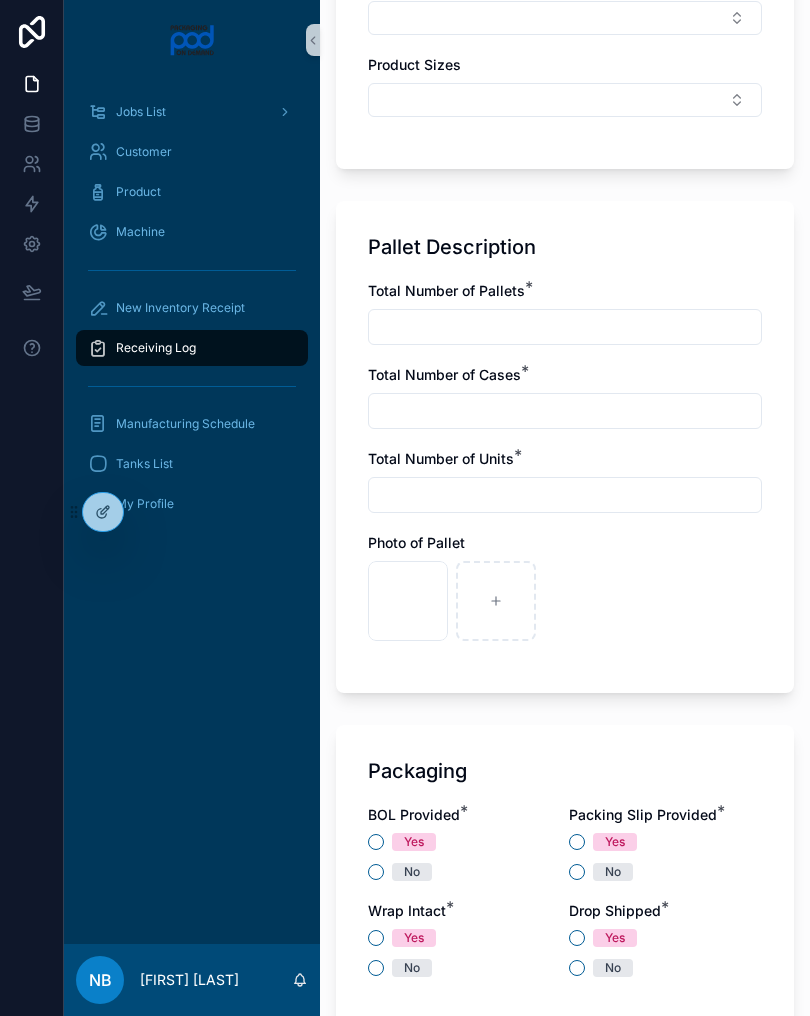 click at bounding box center (565, 327) 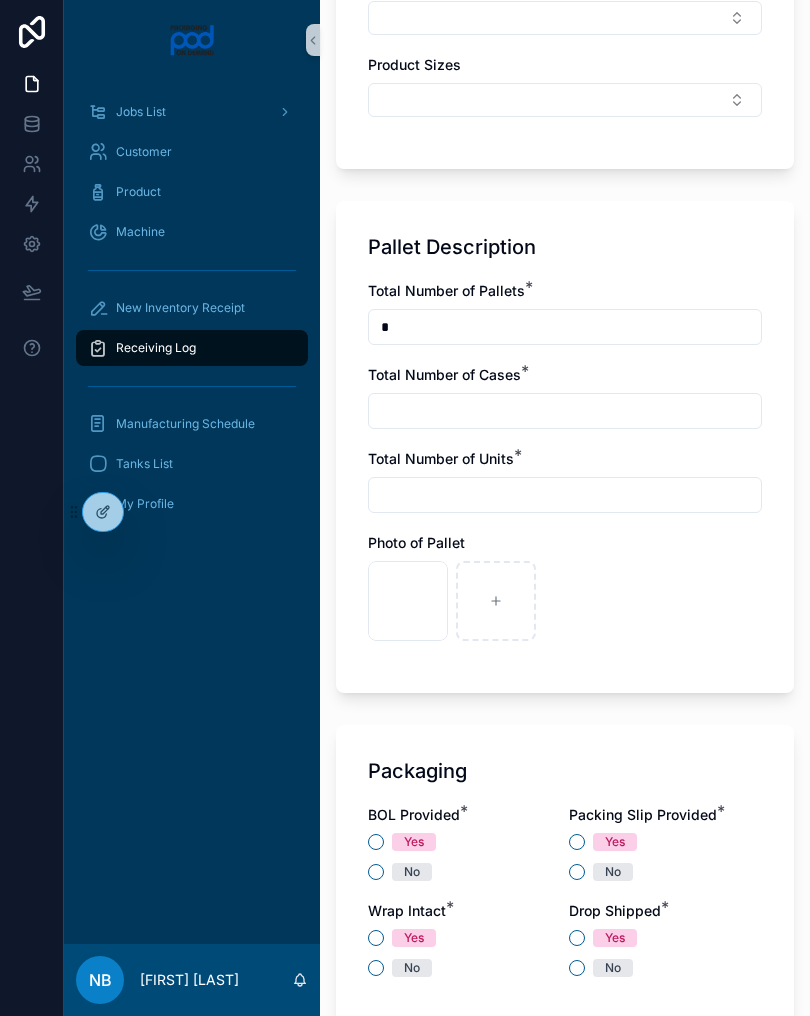 type on "*" 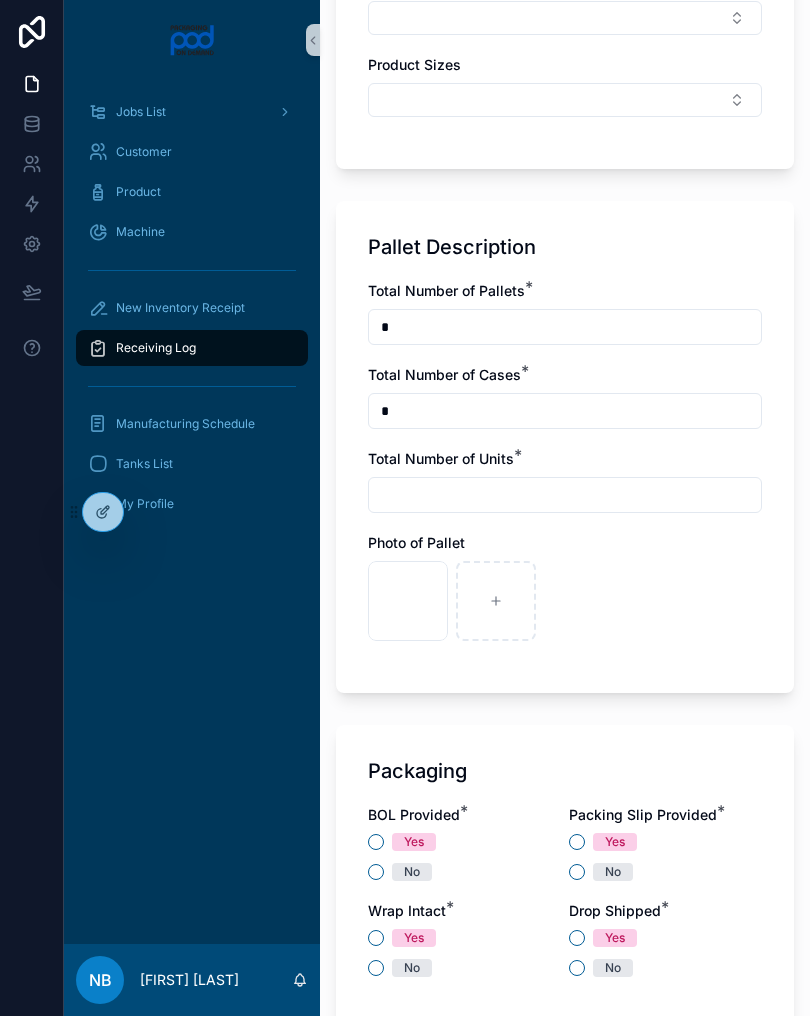 type on "*" 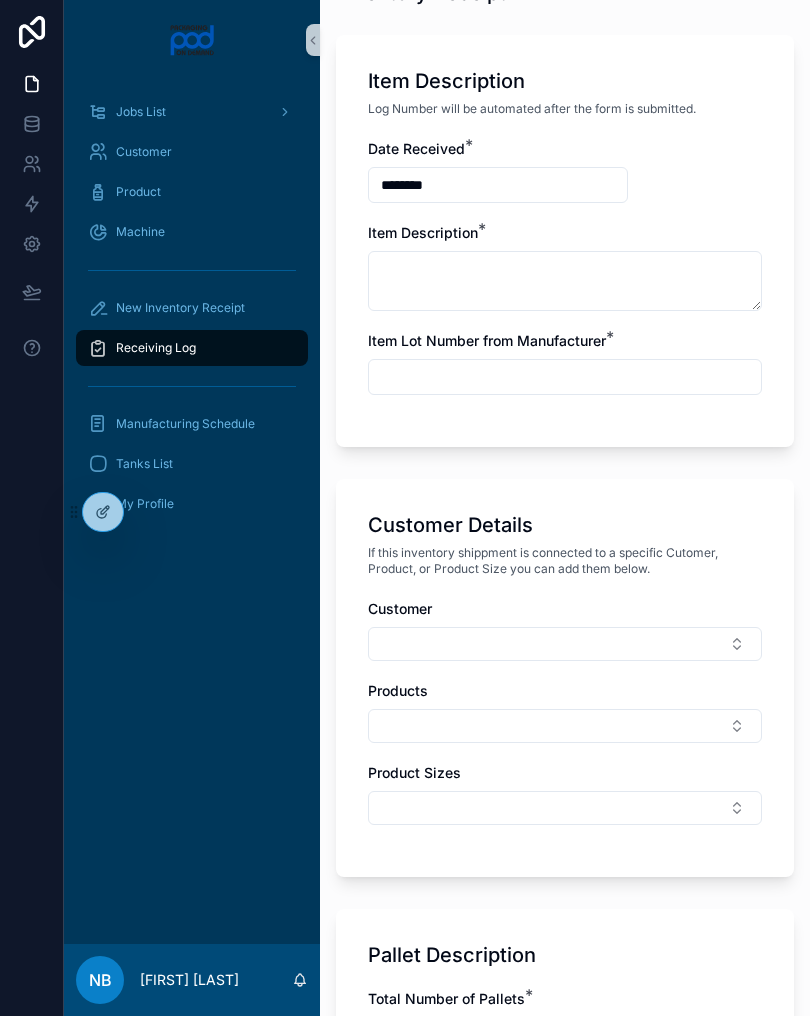 scroll, scrollTop: 407, scrollLeft: 0, axis: vertical 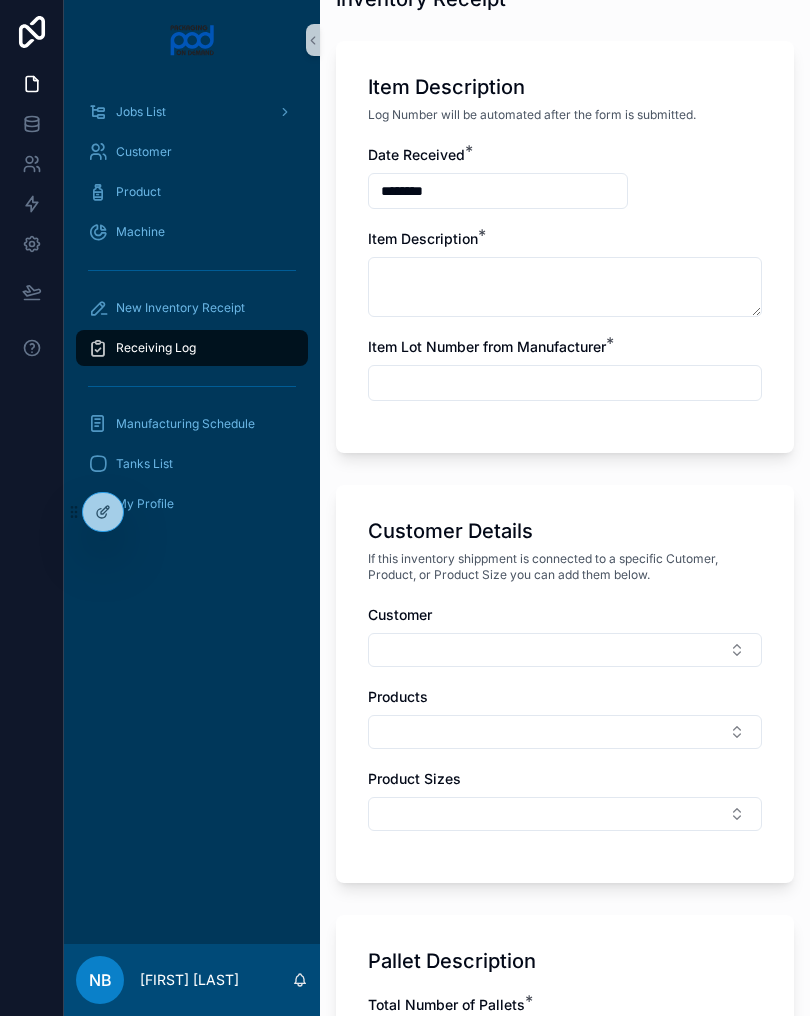 type on "*" 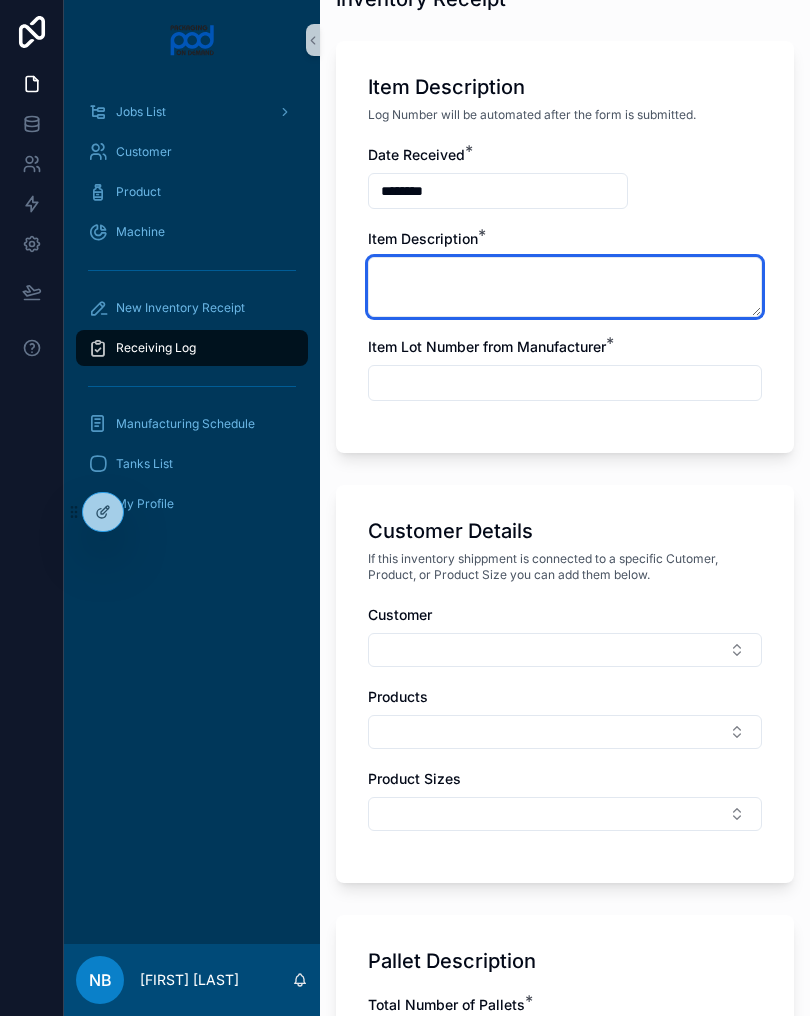 click at bounding box center (565, 287) 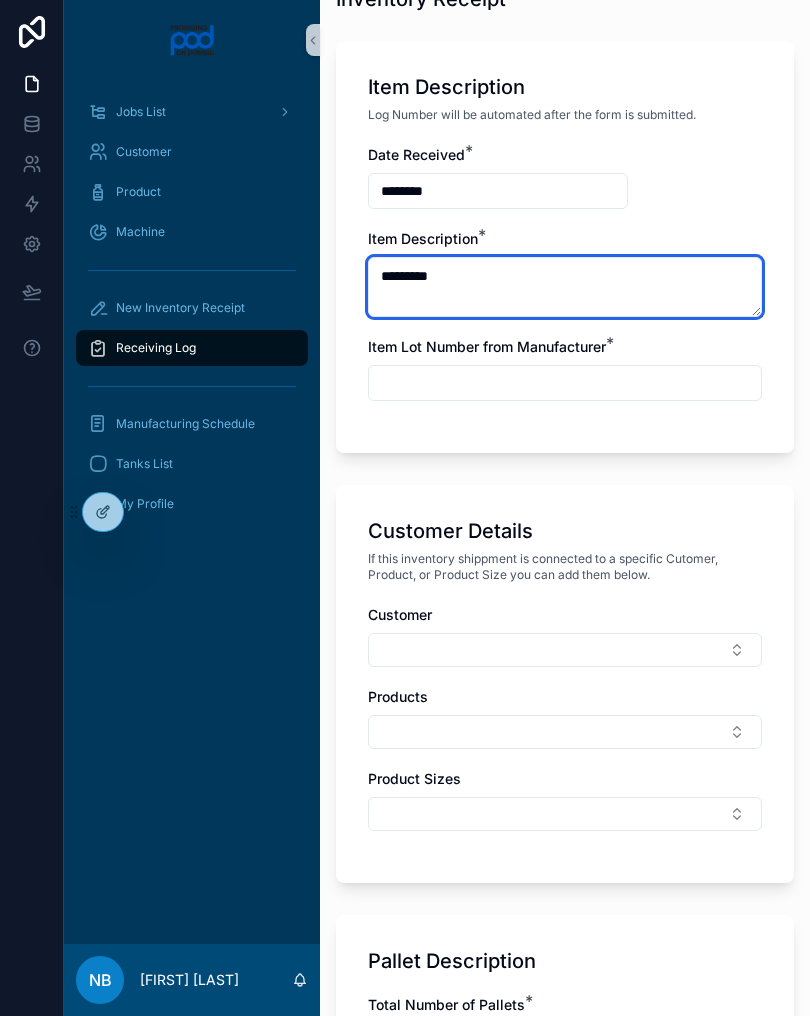 type on "*********" 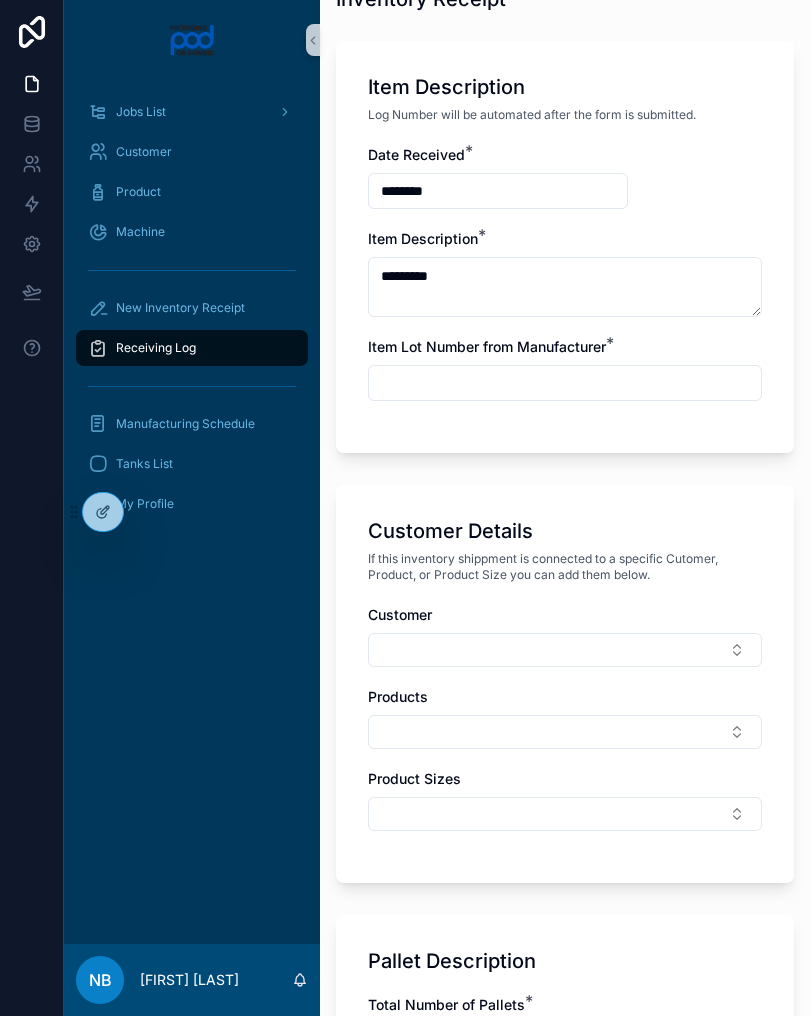 click at bounding box center (565, 383) 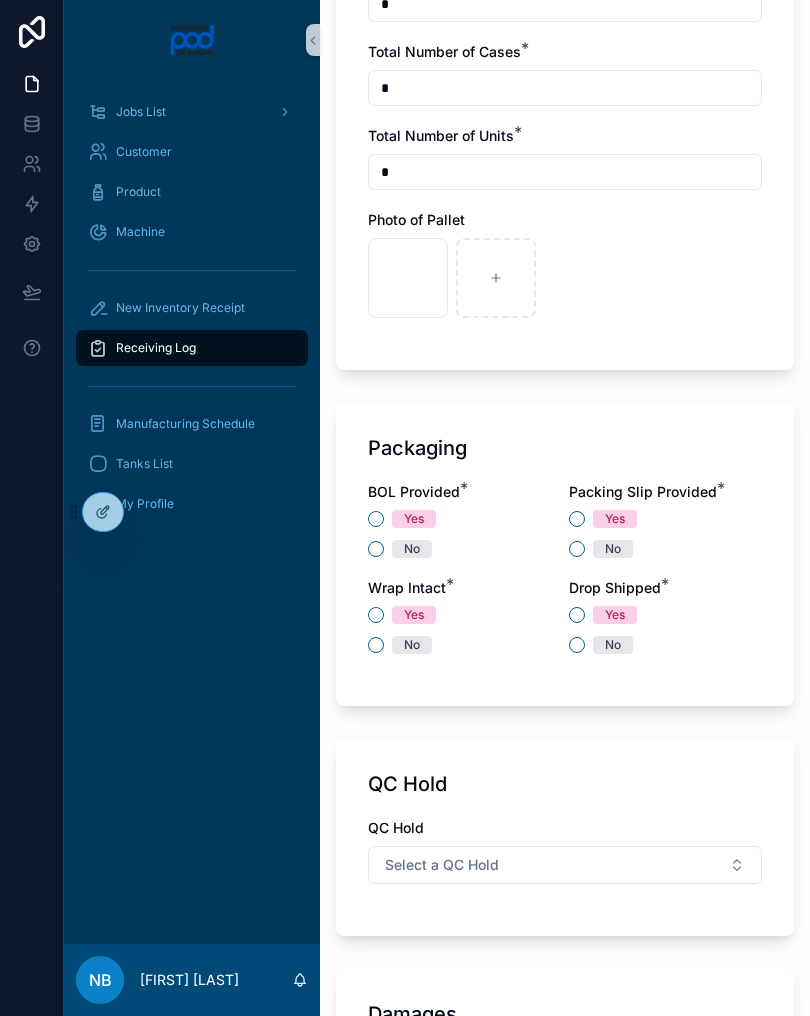 scroll, scrollTop: 1542, scrollLeft: 0, axis: vertical 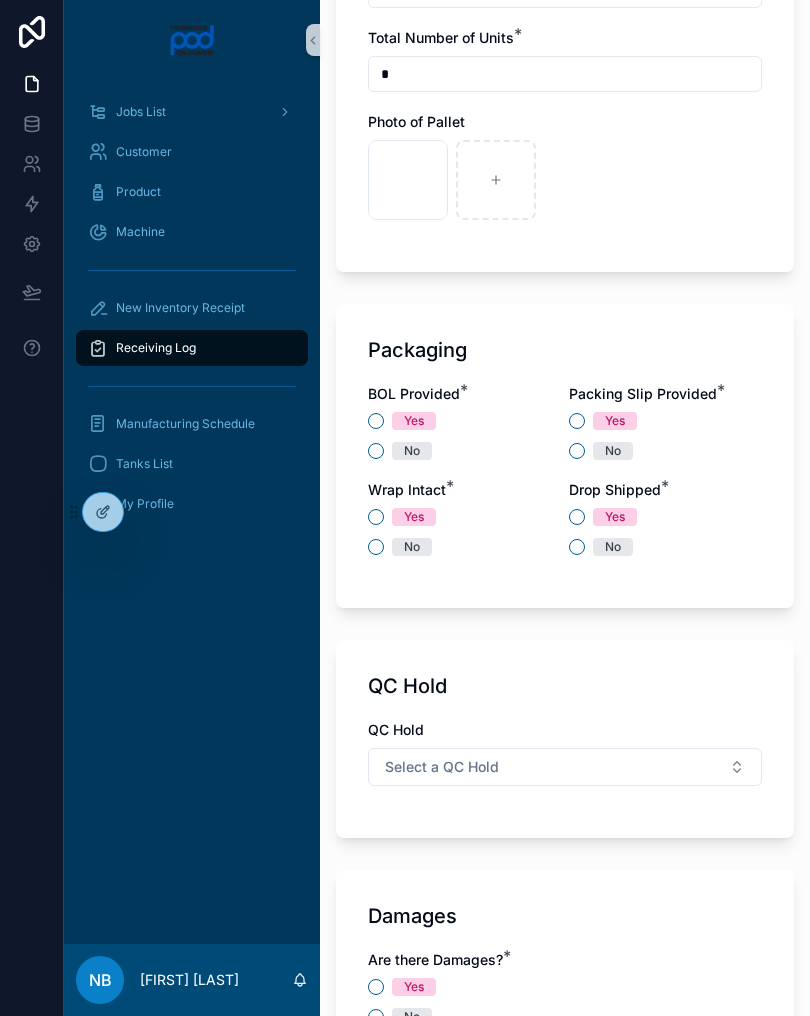 type on "***" 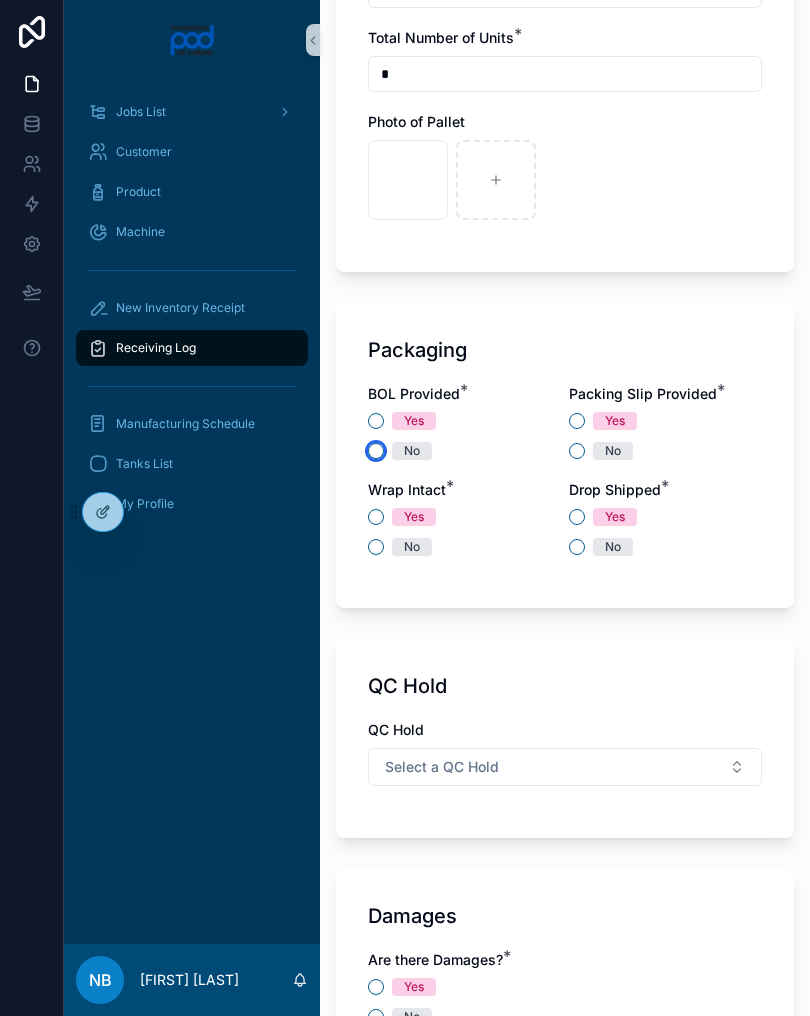 click on "No" at bounding box center [376, 451] 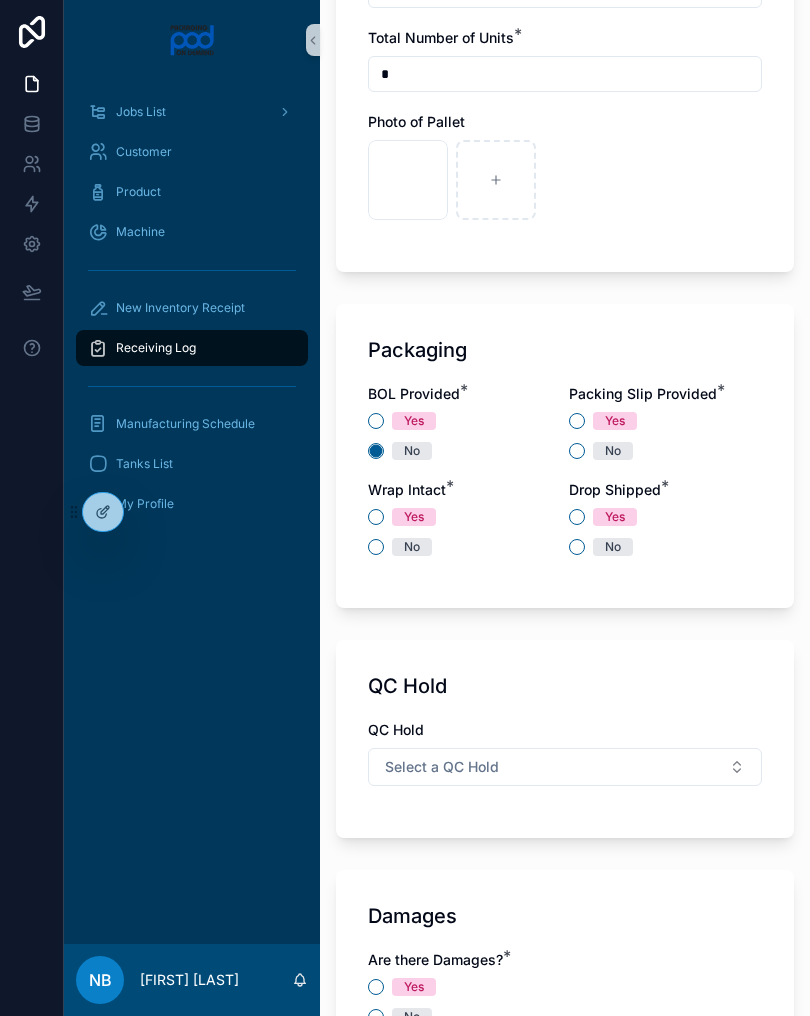 click on "No" at bounding box center (613, 451) 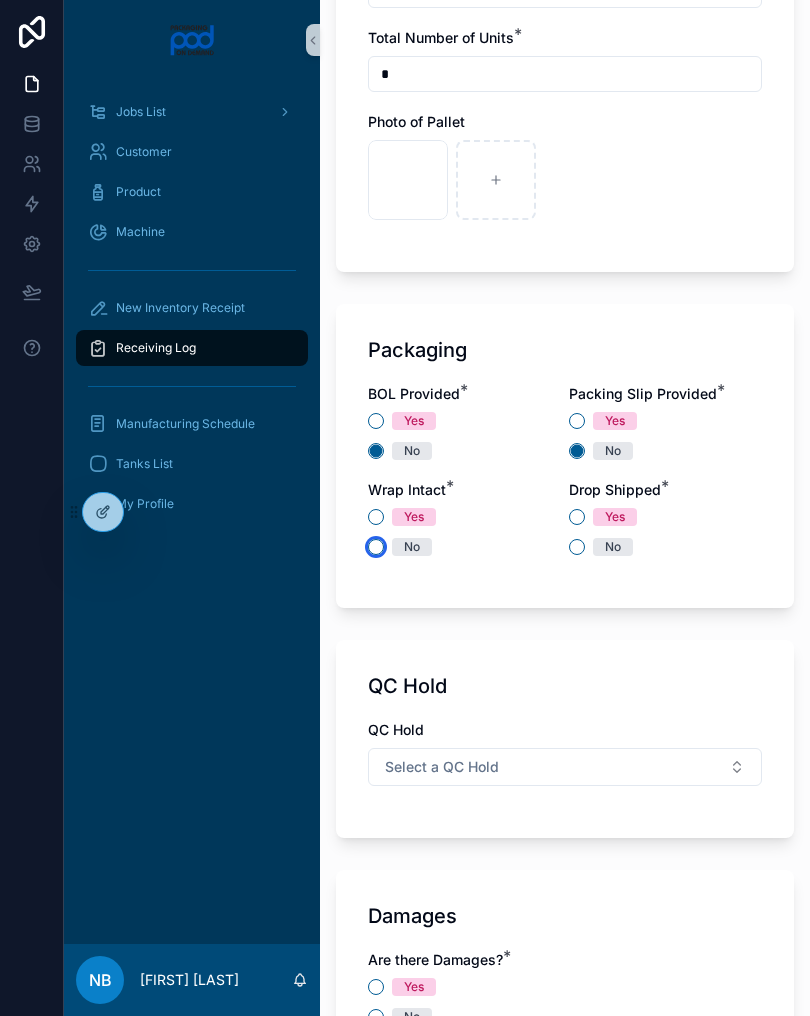 click on "No" at bounding box center [376, 547] 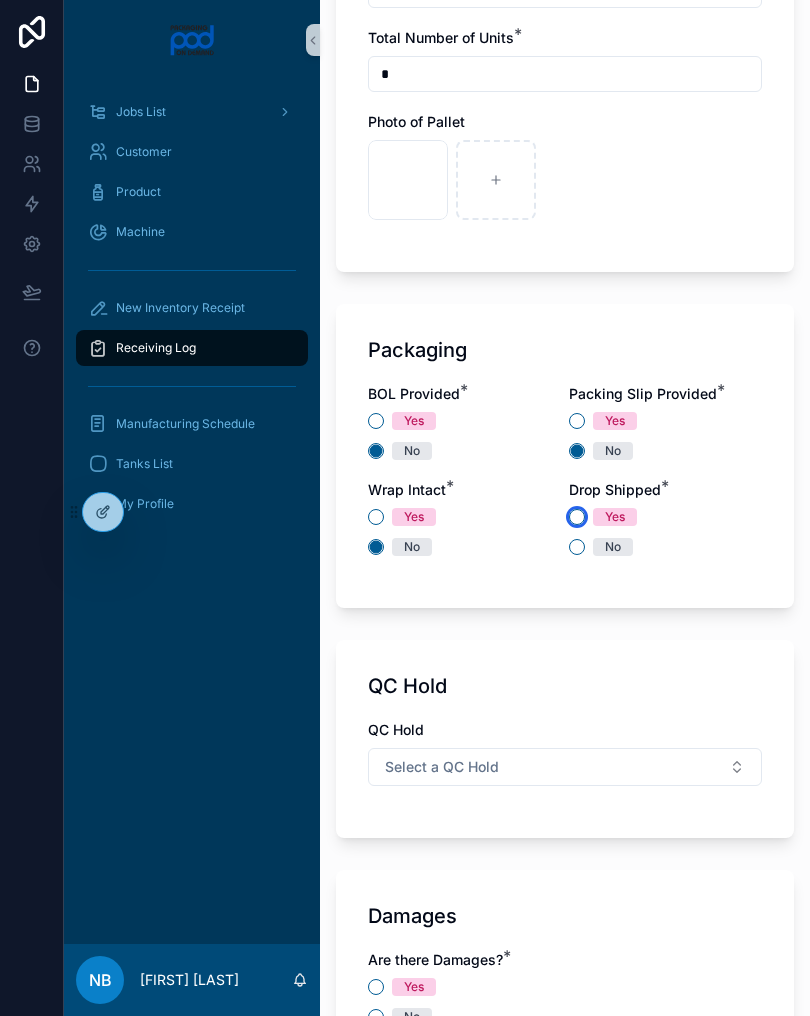 click on "Yes" at bounding box center [577, 517] 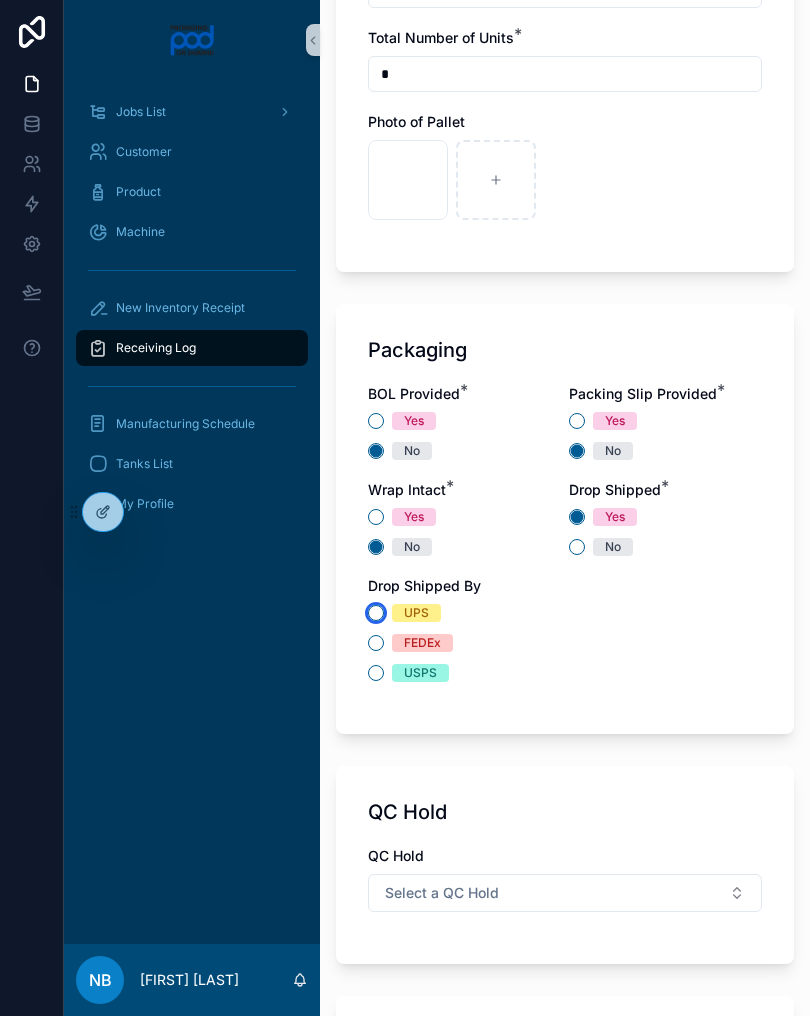 click on "UPS" at bounding box center (376, 613) 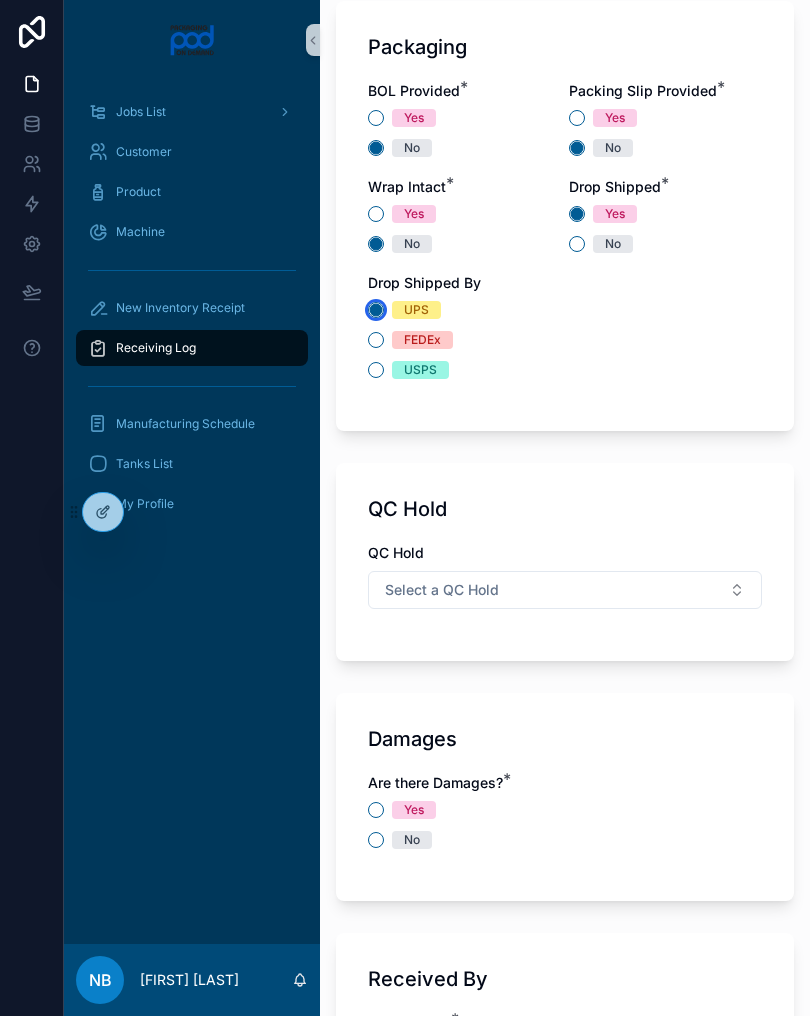 scroll, scrollTop: 1844, scrollLeft: 0, axis: vertical 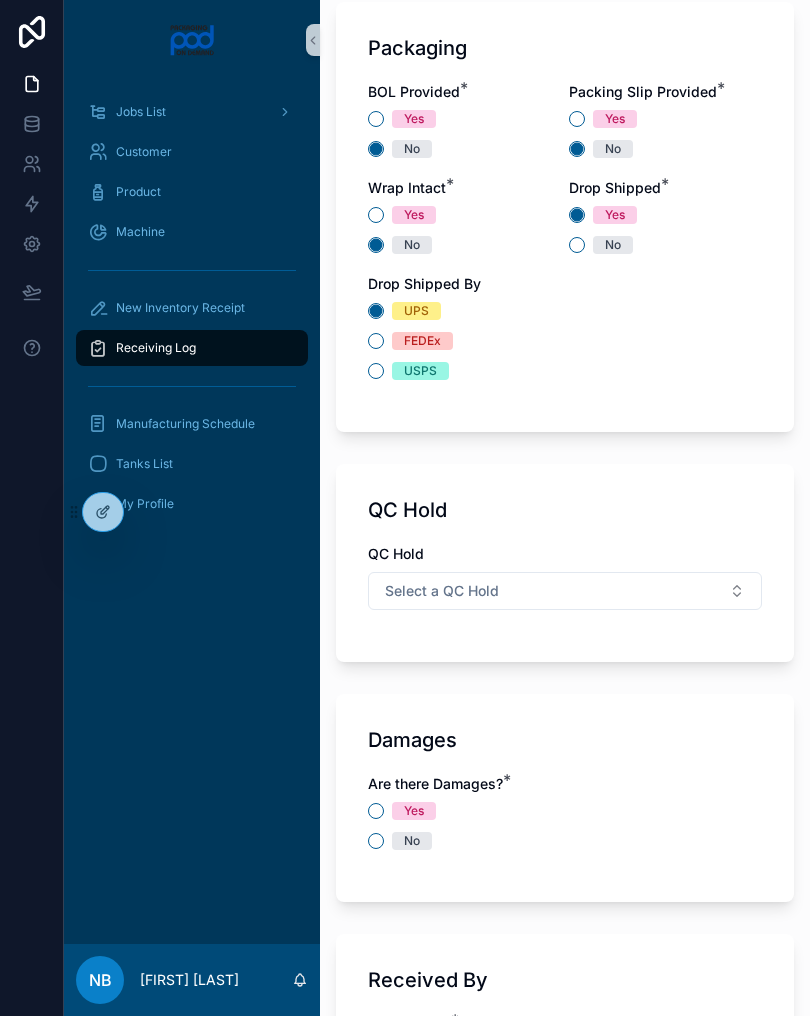 click on "Select a QC Hold" at bounding box center [565, 591] 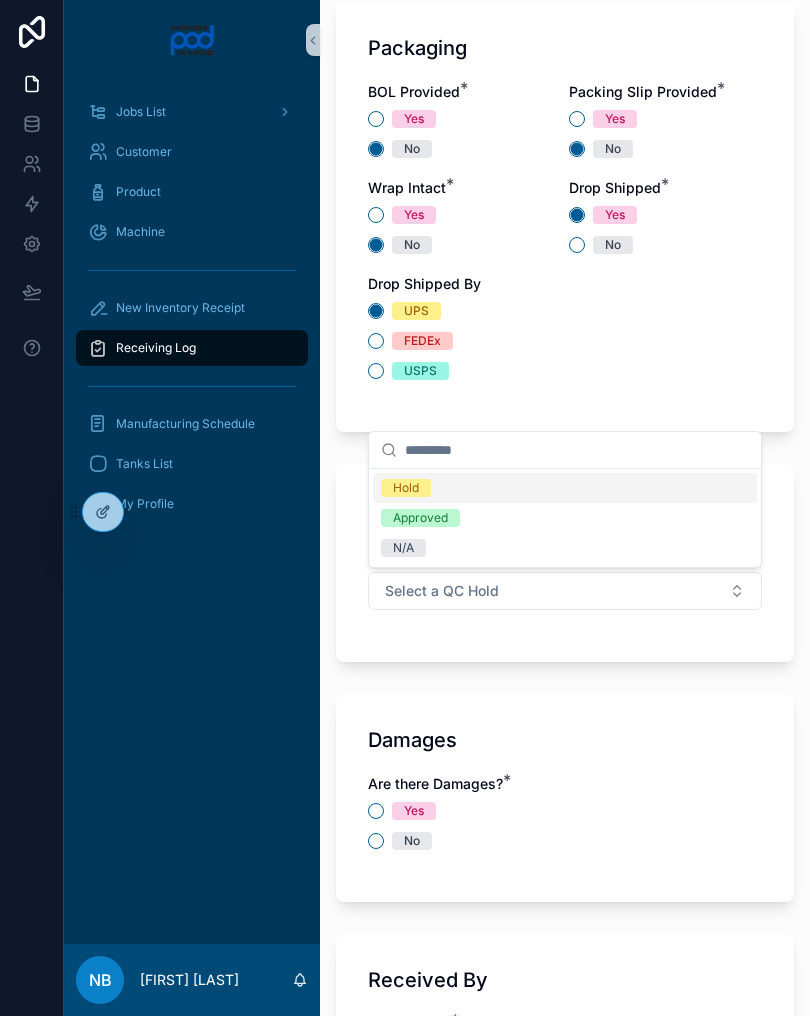 click on "N/A" at bounding box center (565, 548) 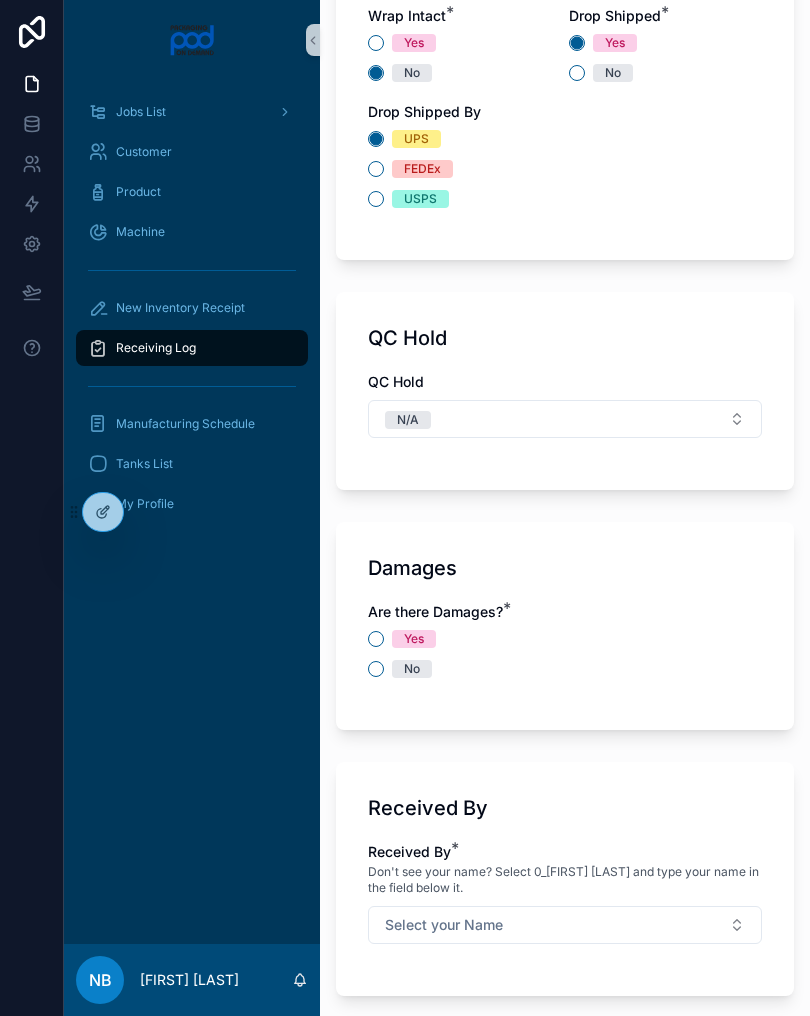 scroll, scrollTop: 2029, scrollLeft: 0, axis: vertical 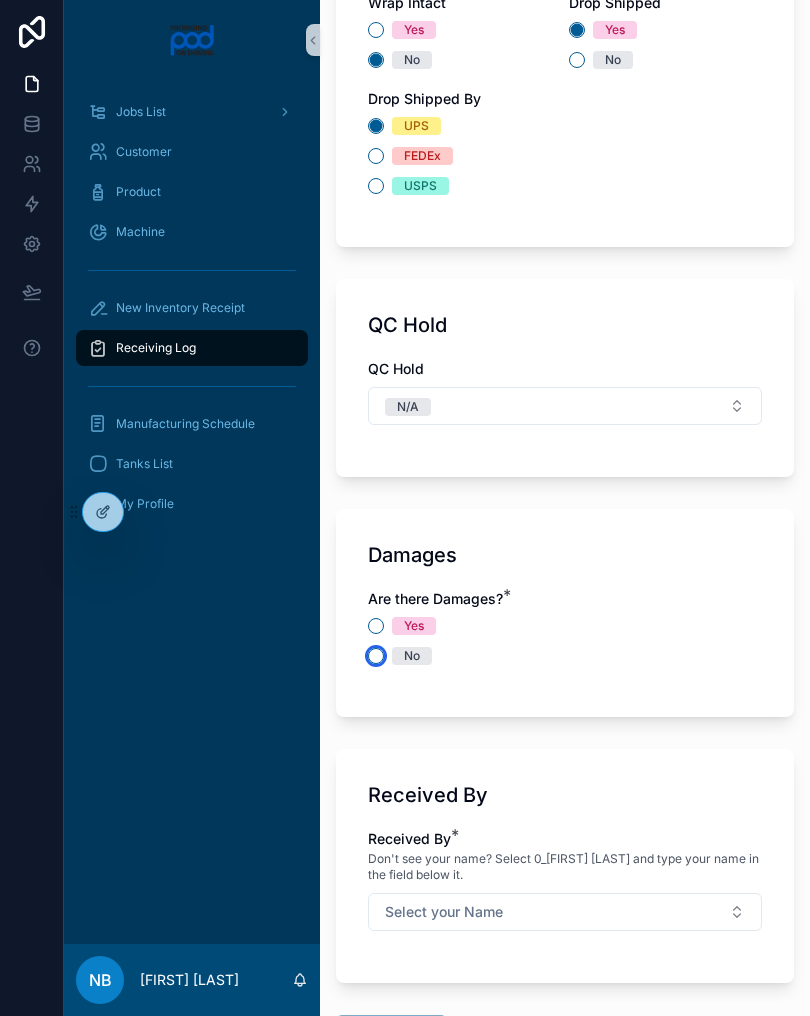 click on "No" at bounding box center (376, 656) 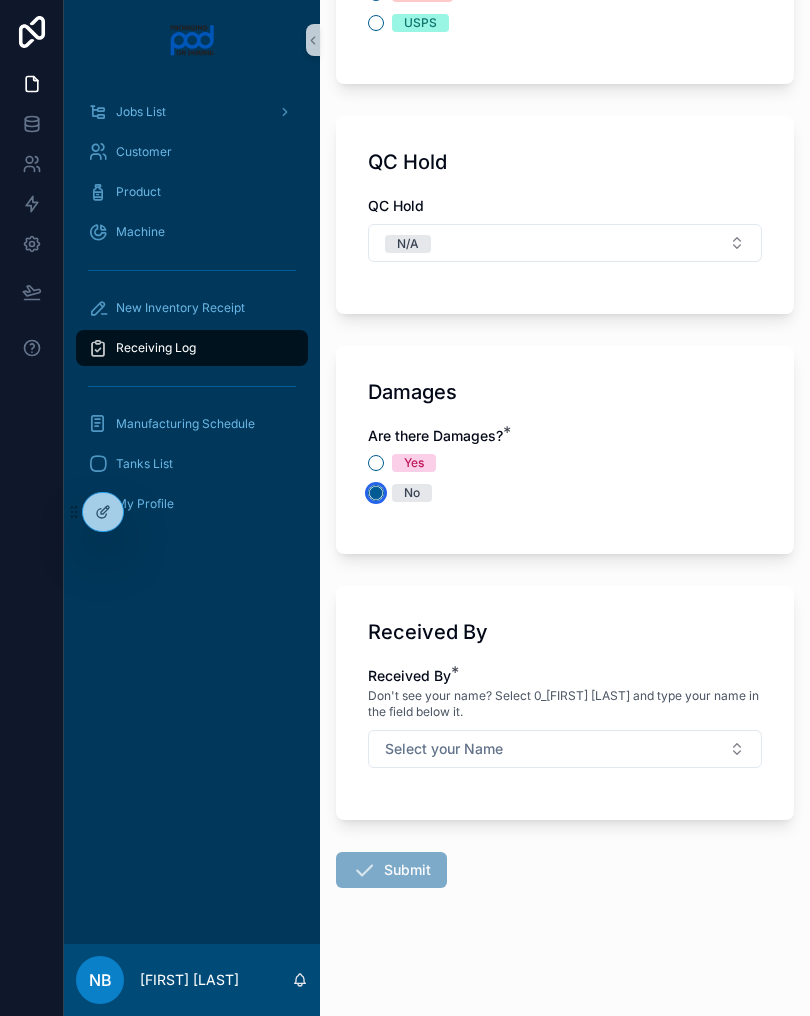 scroll, scrollTop: 2192, scrollLeft: 0, axis: vertical 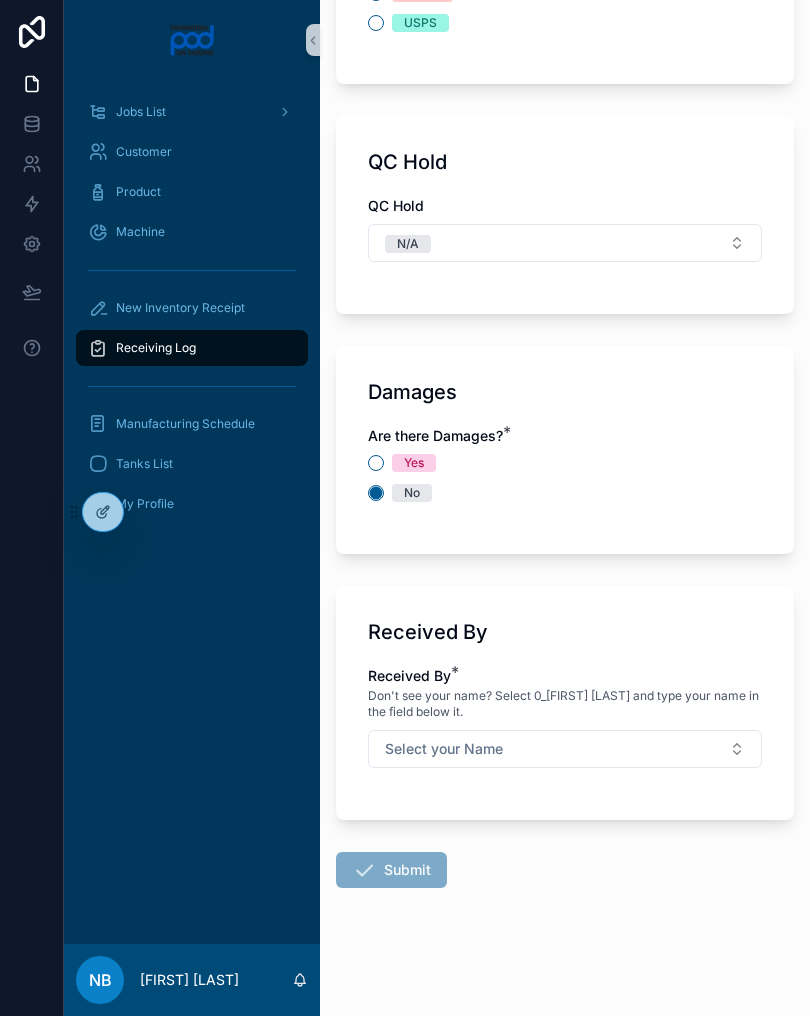 click on "Select your Name" at bounding box center [565, 749] 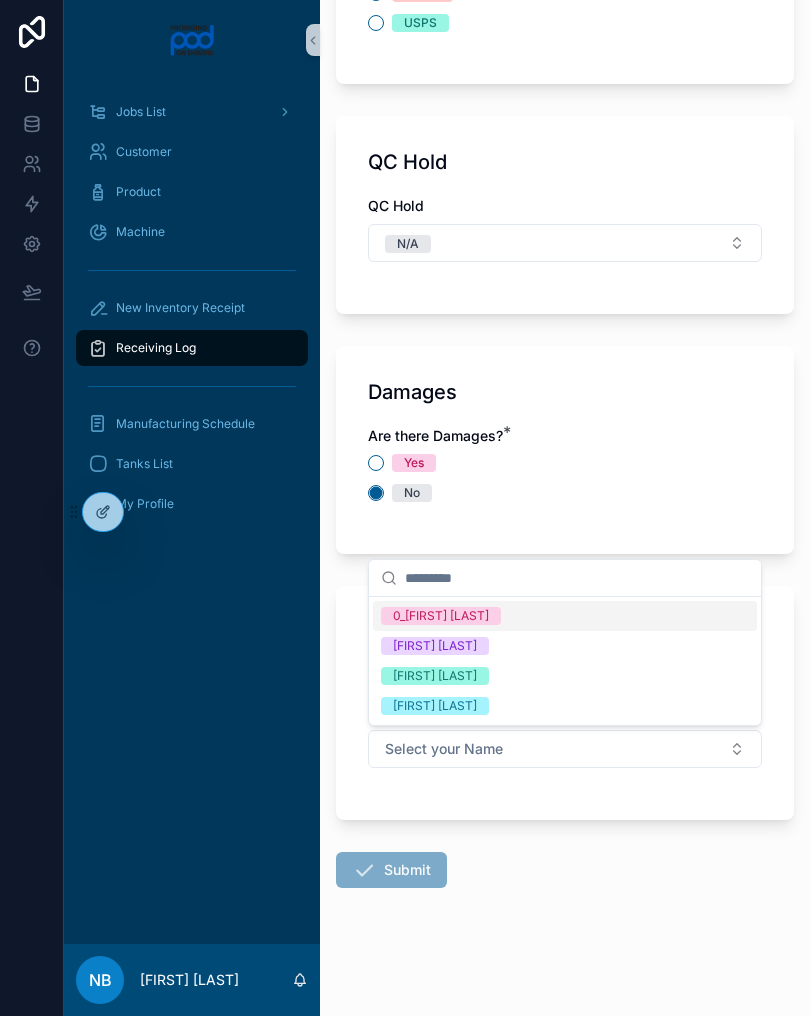 click on "[FIRST] [LAST]" at bounding box center [565, 676] 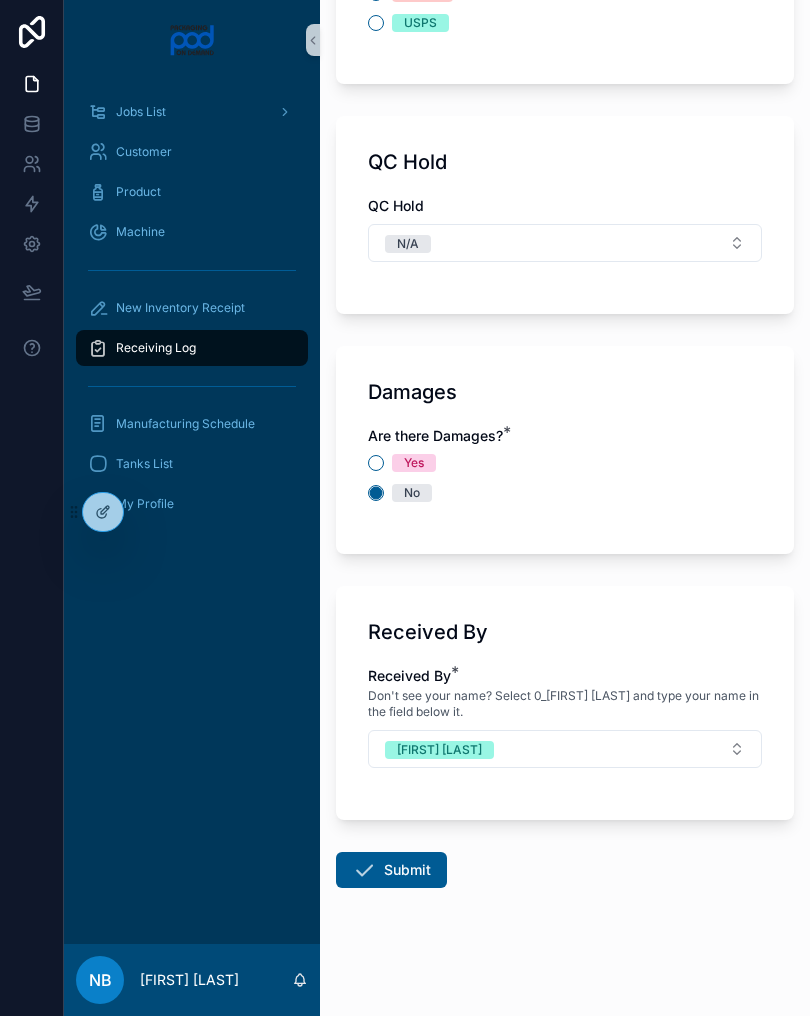 click on "Submit" at bounding box center [391, 870] 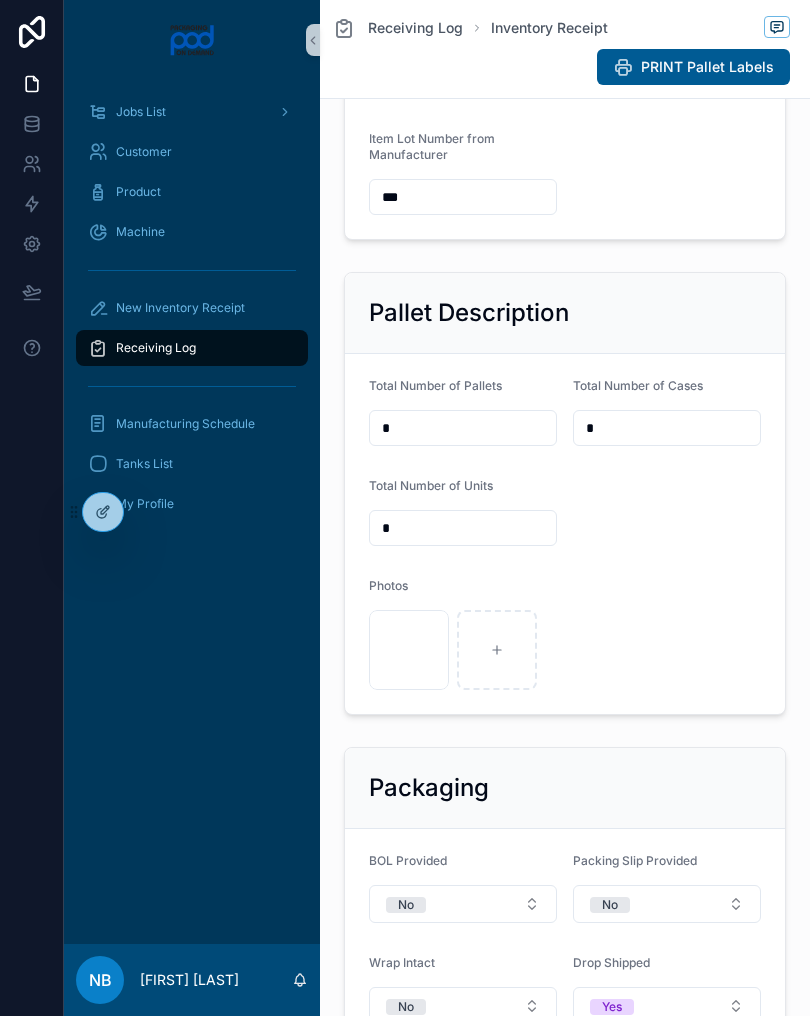 scroll, scrollTop: 585, scrollLeft: 0, axis: vertical 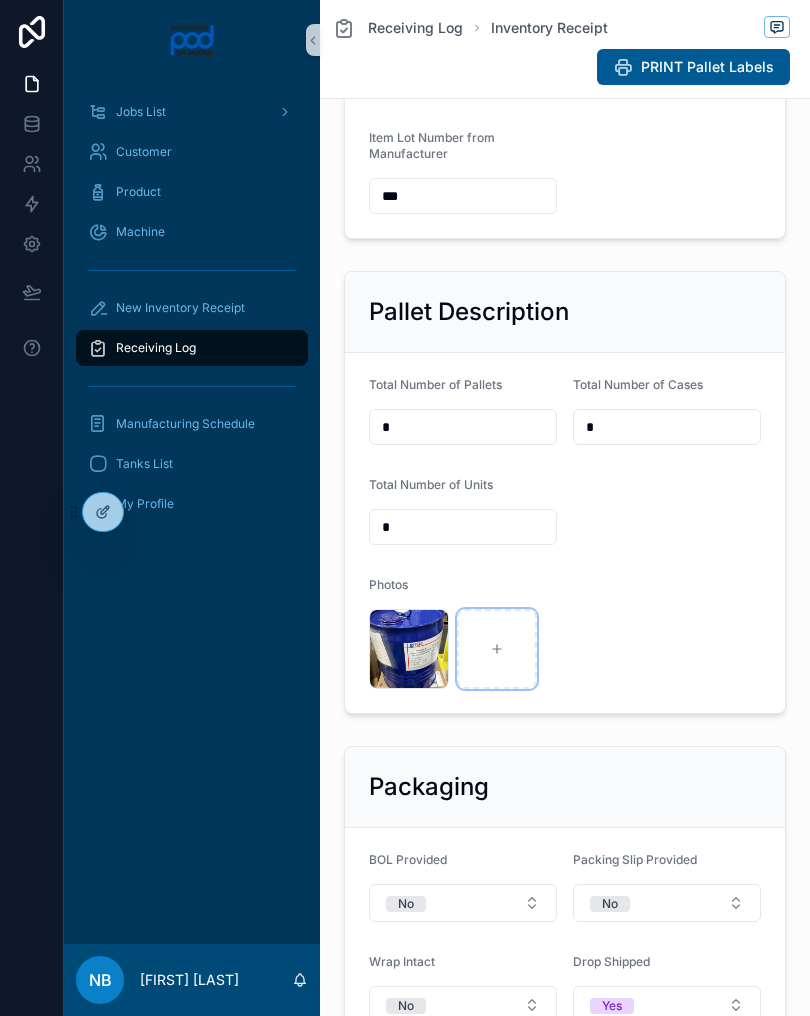 click 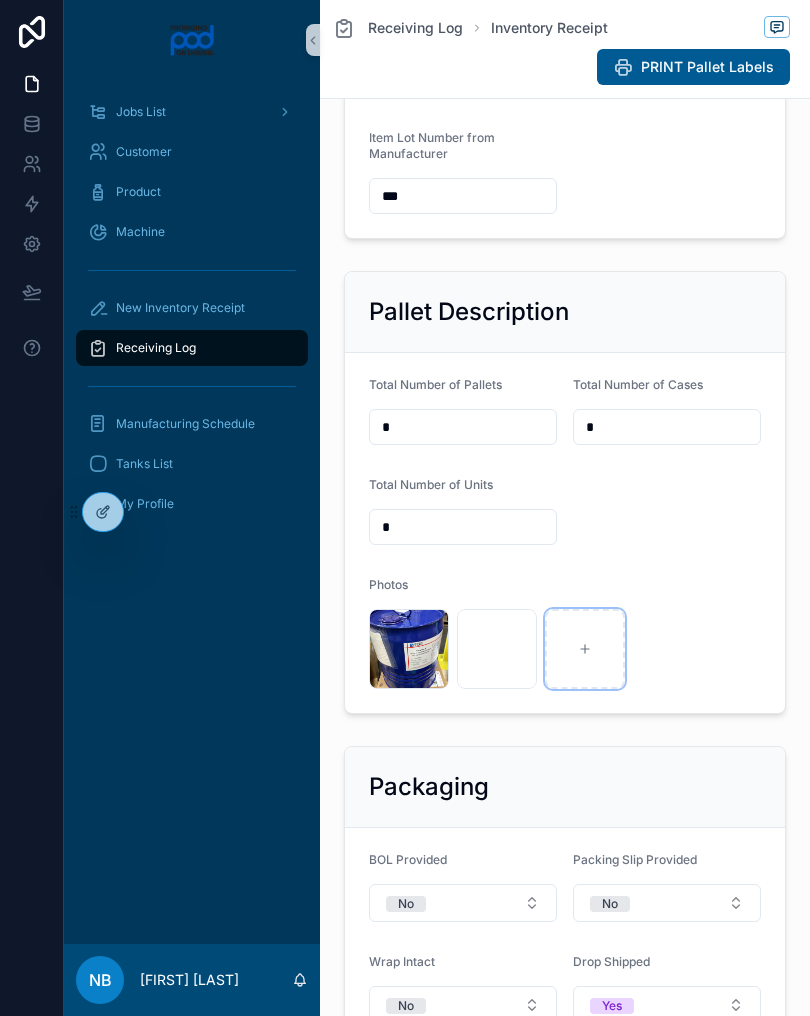 click at bounding box center (585, 649) 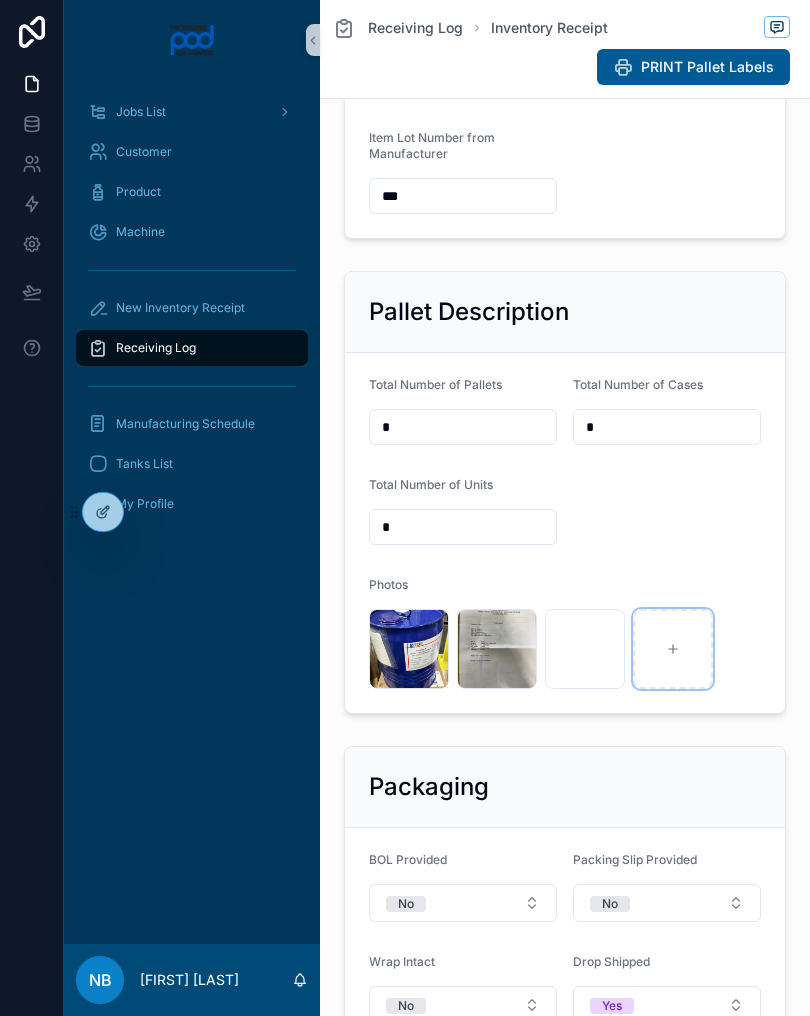click at bounding box center (673, 649) 